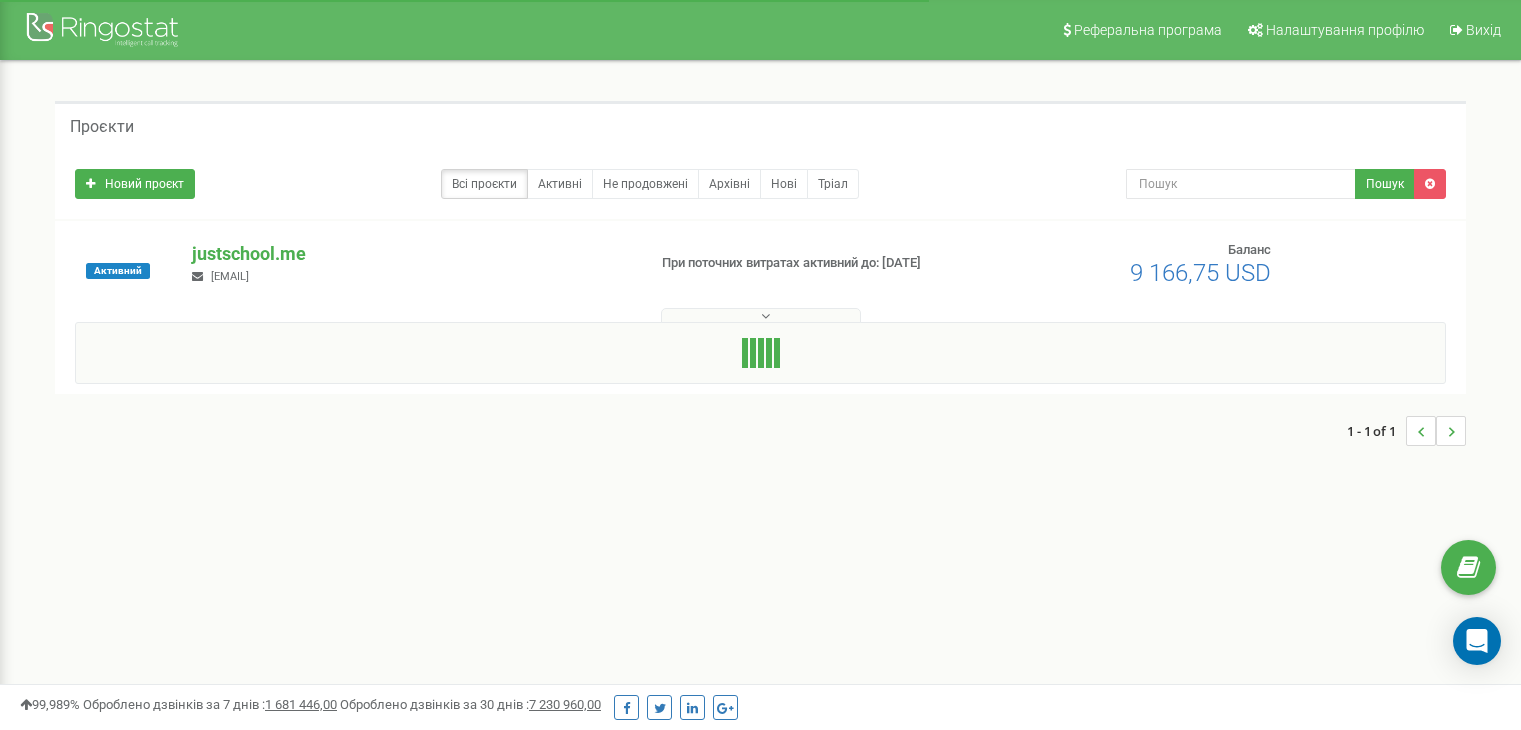 scroll, scrollTop: 0, scrollLeft: 0, axis: both 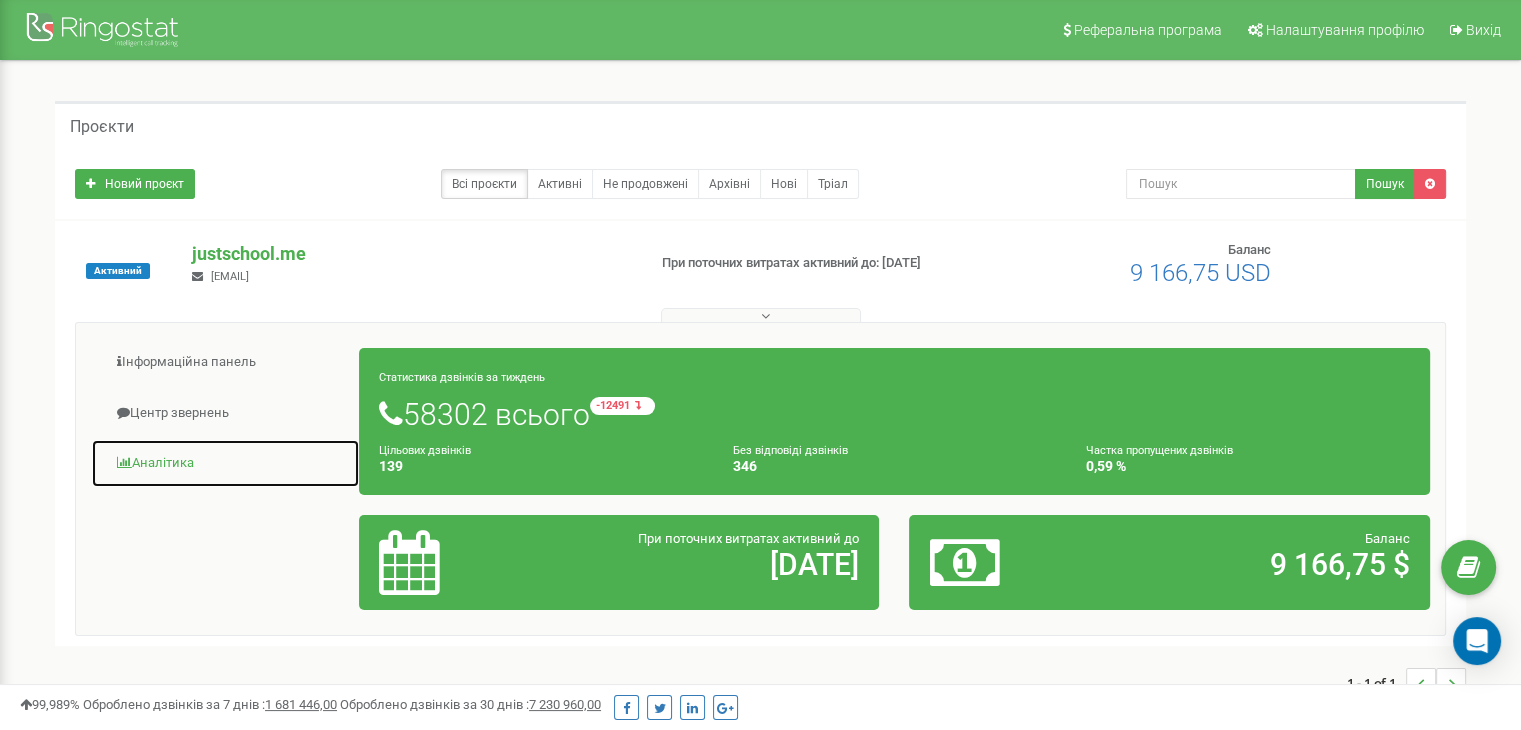 click on "Аналiтика" at bounding box center (225, 463) 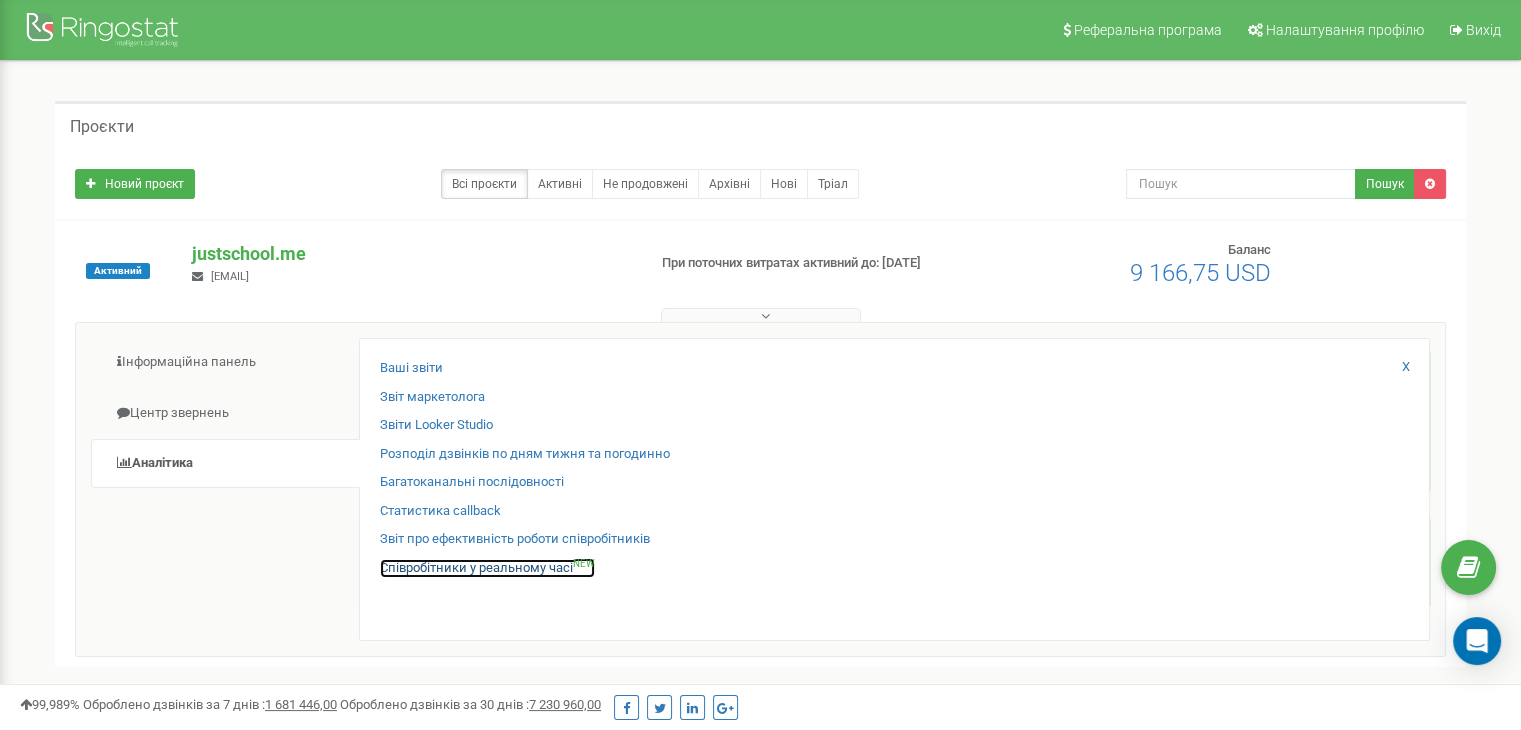 click on "Співробітники у реальному часі  NEW" at bounding box center [487, 568] 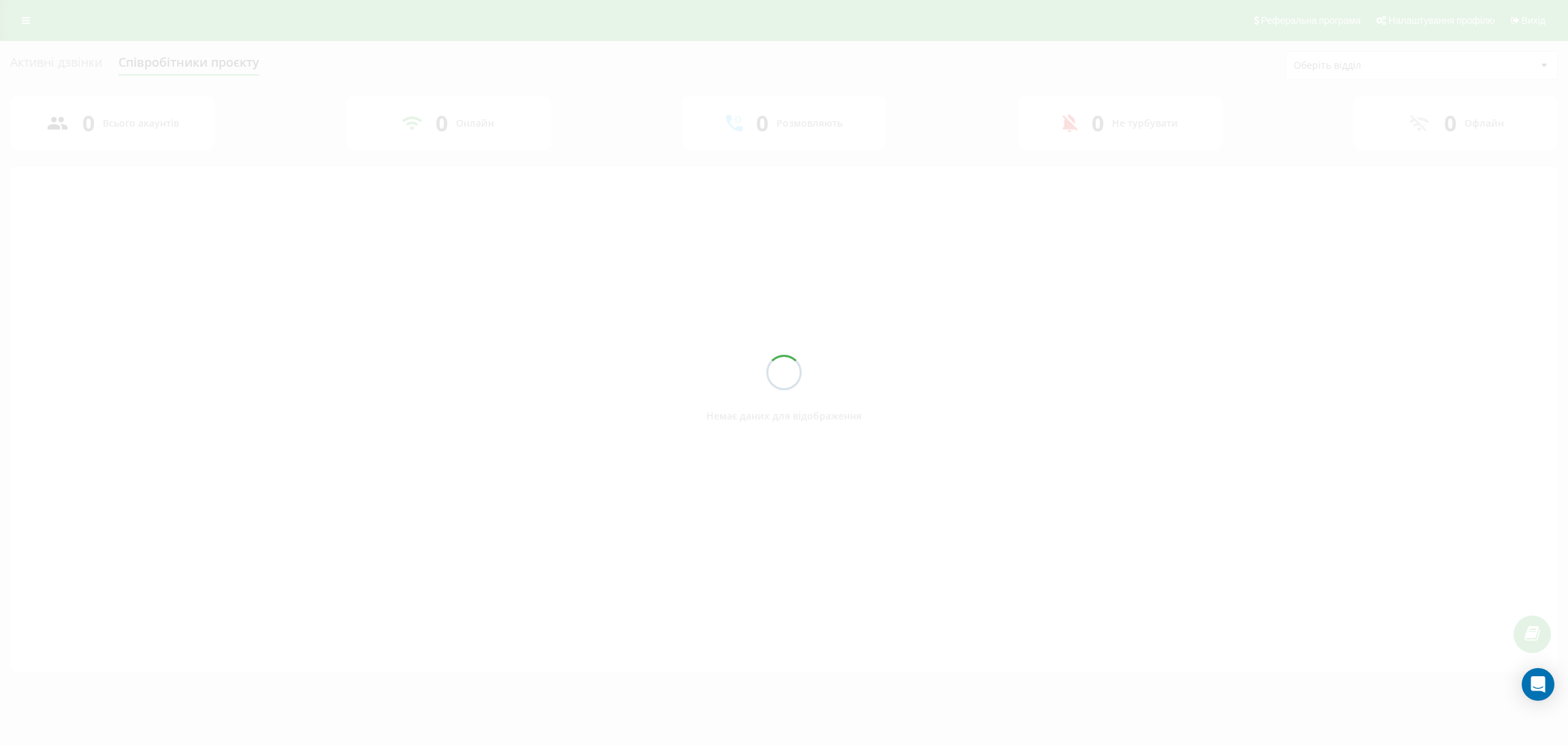 scroll, scrollTop: 0, scrollLeft: 0, axis: both 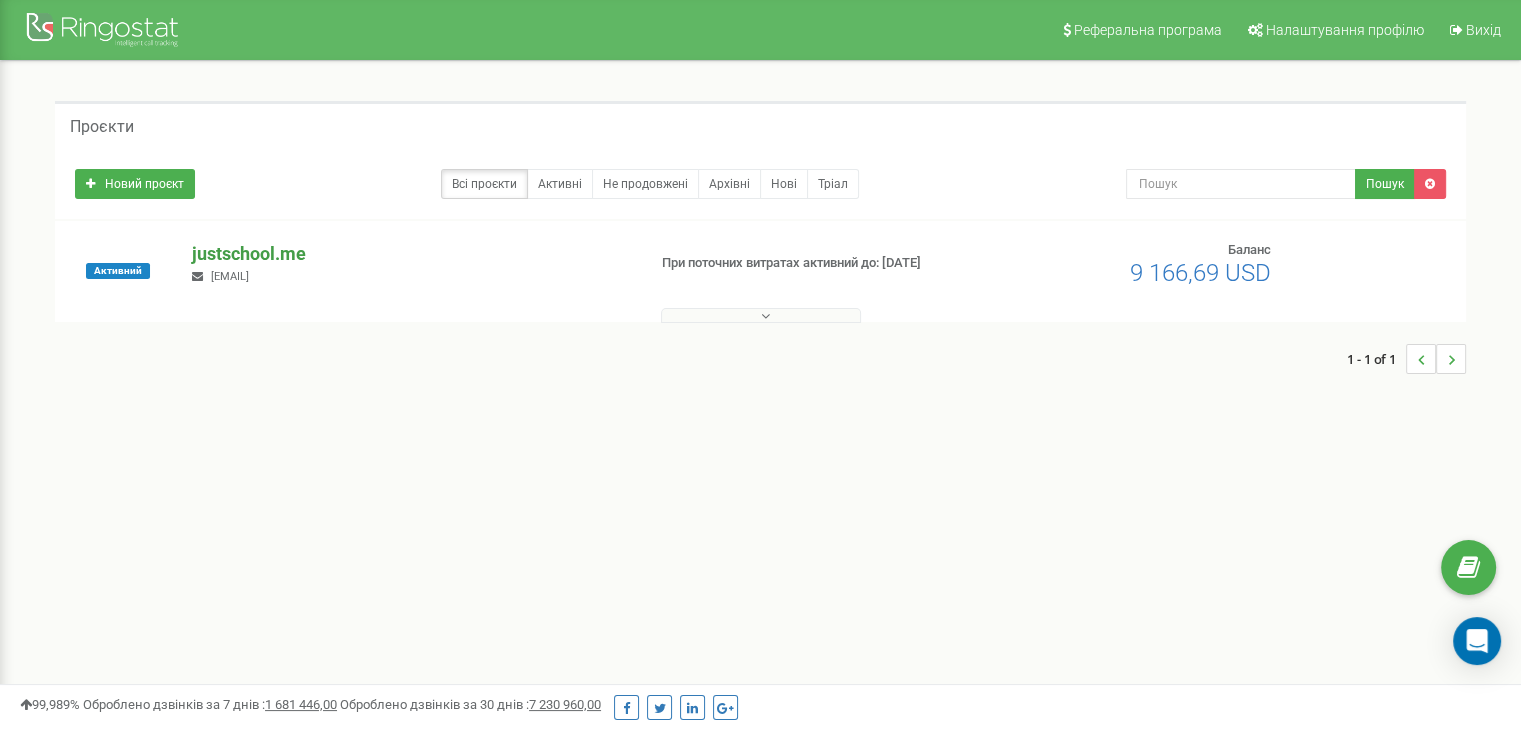 click on "justschool.me" at bounding box center [410, 254] 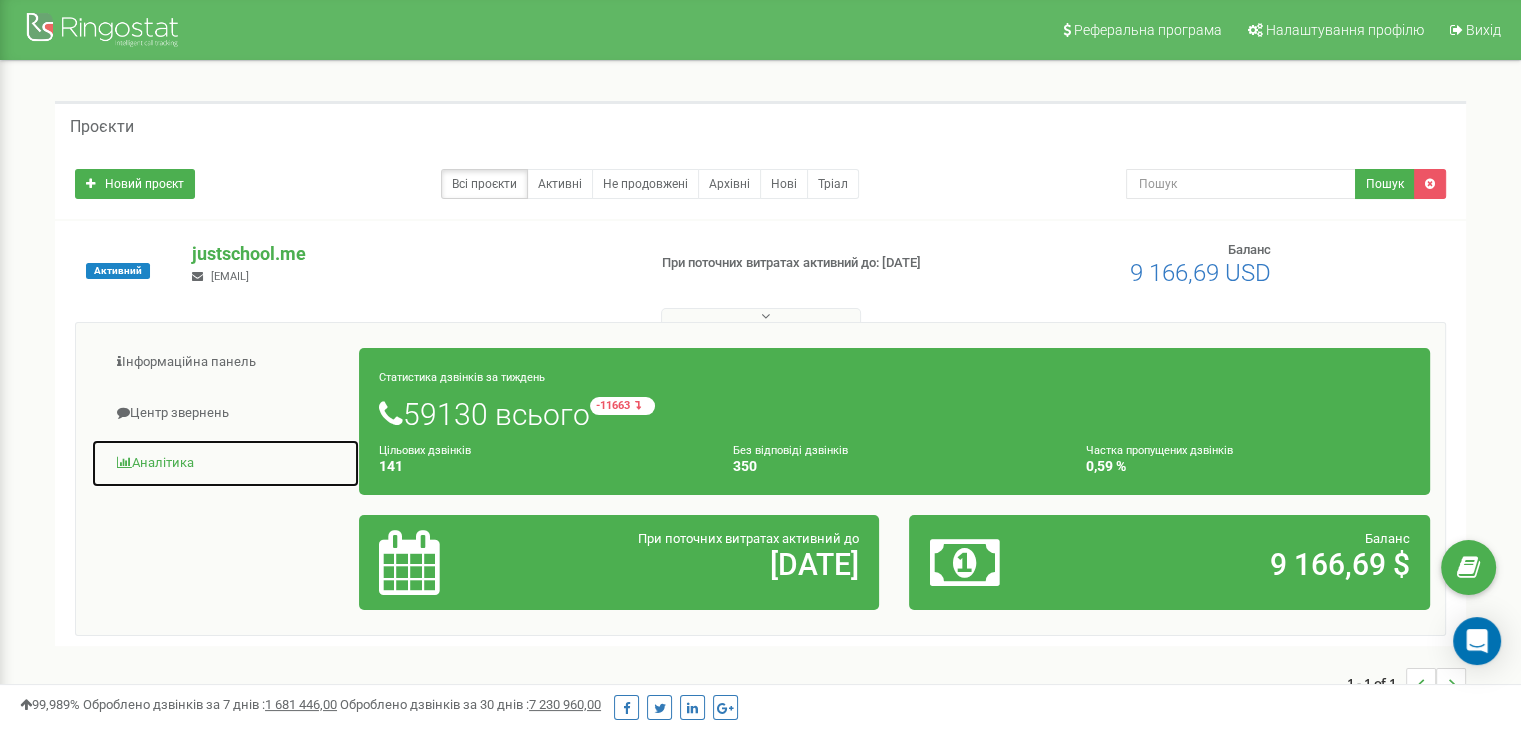 click on "Аналiтика" at bounding box center [225, 463] 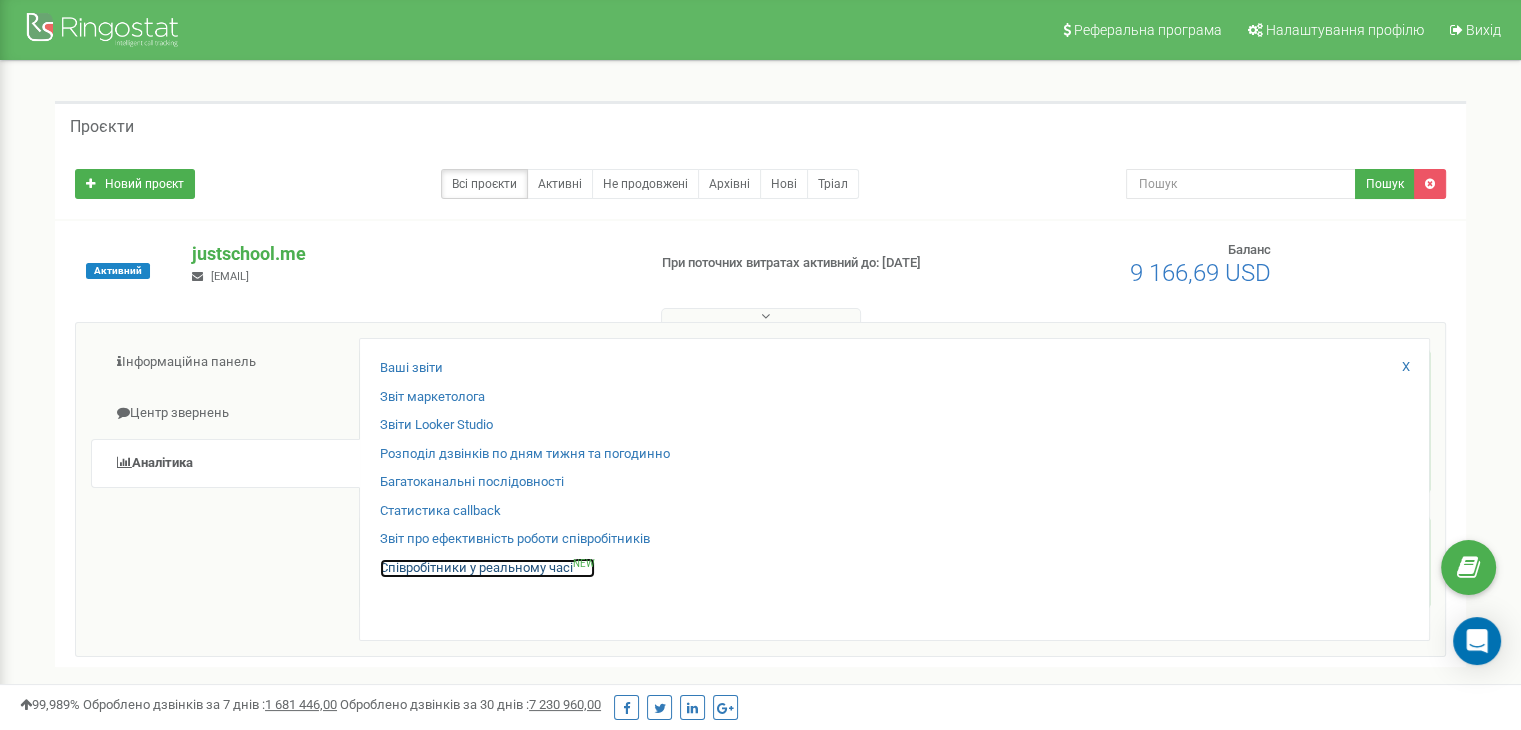 click on "Співробітники у реальному часі  NEW" at bounding box center [487, 568] 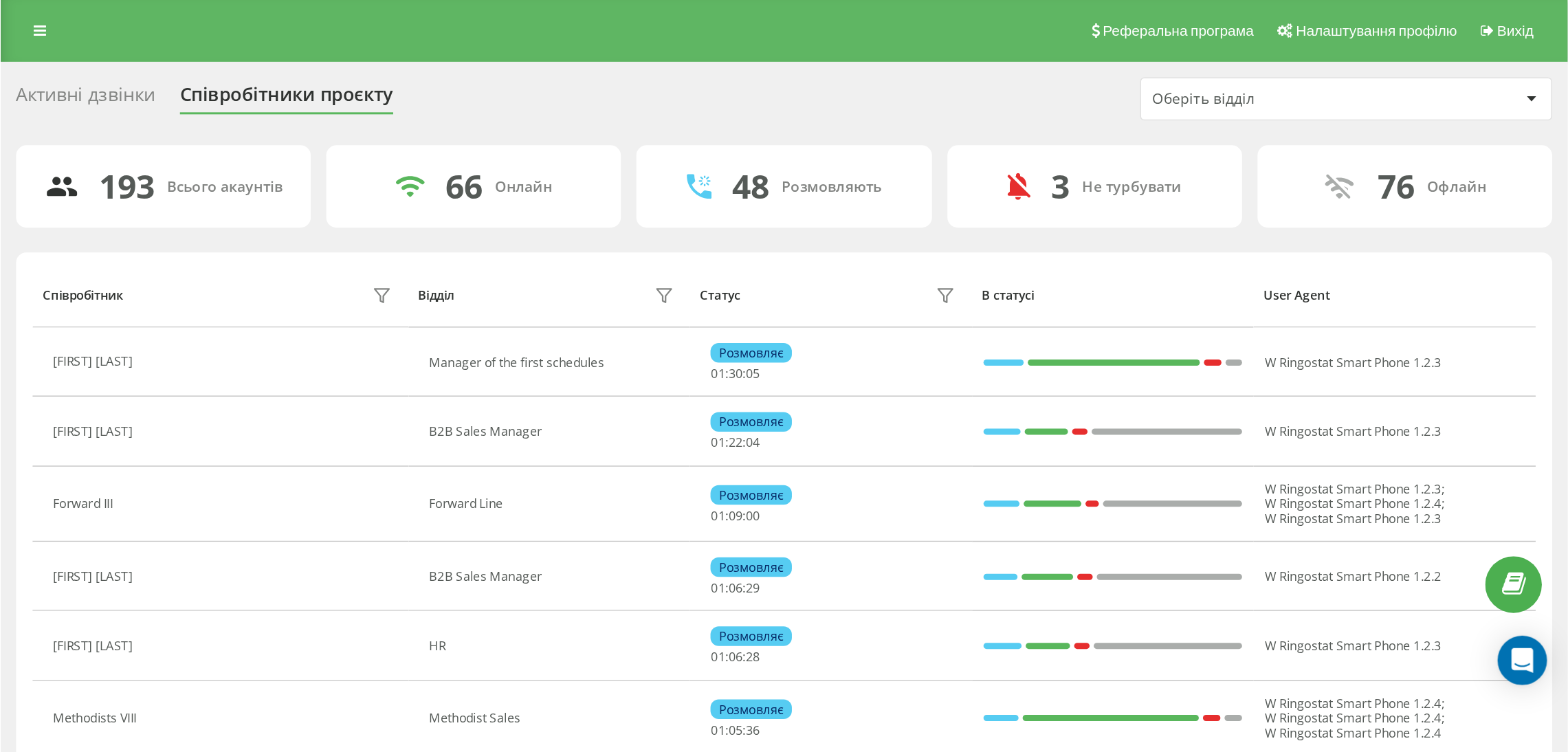scroll, scrollTop: 0, scrollLeft: 0, axis: both 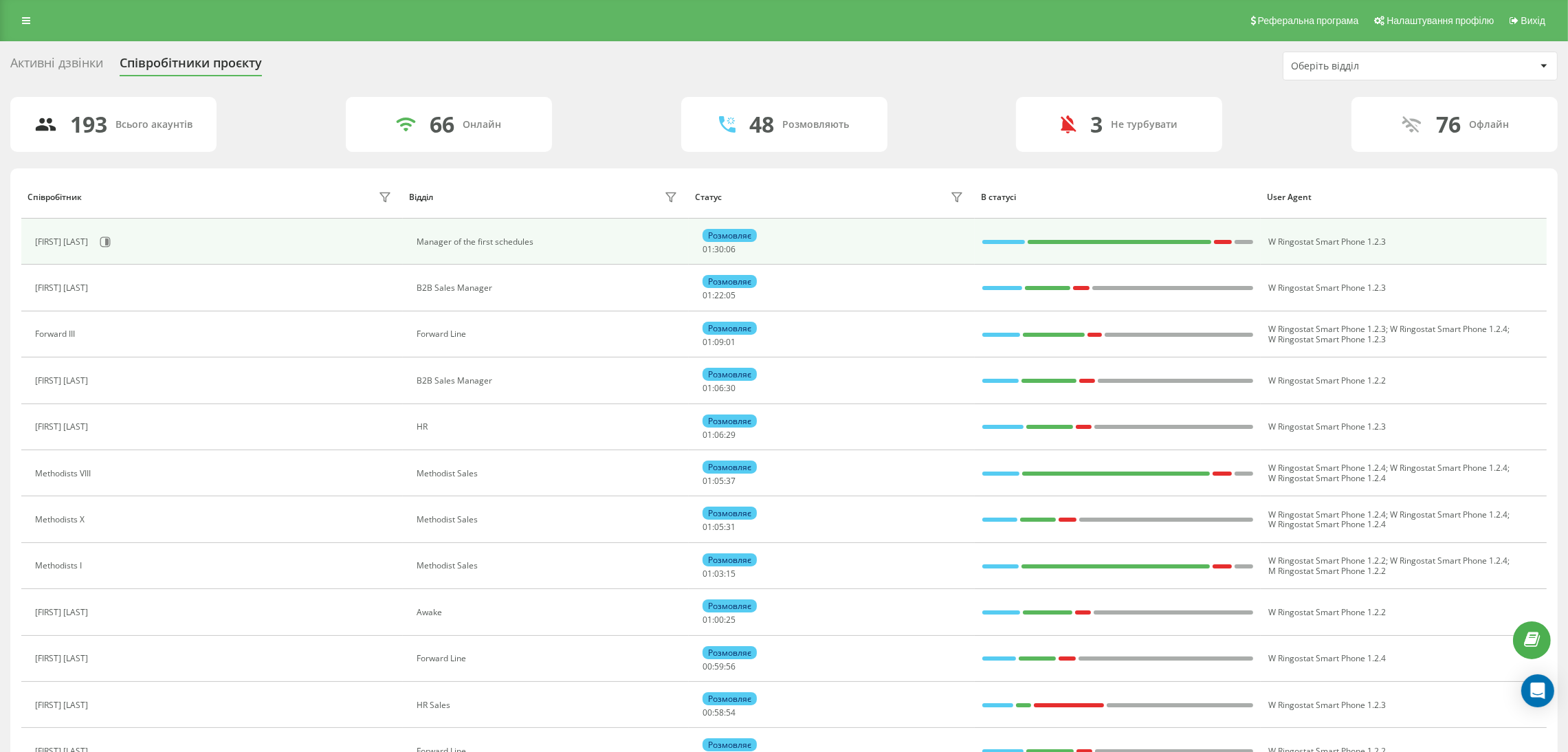 click on "[FIRST] [LAST]" at bounding box center [215, 242] 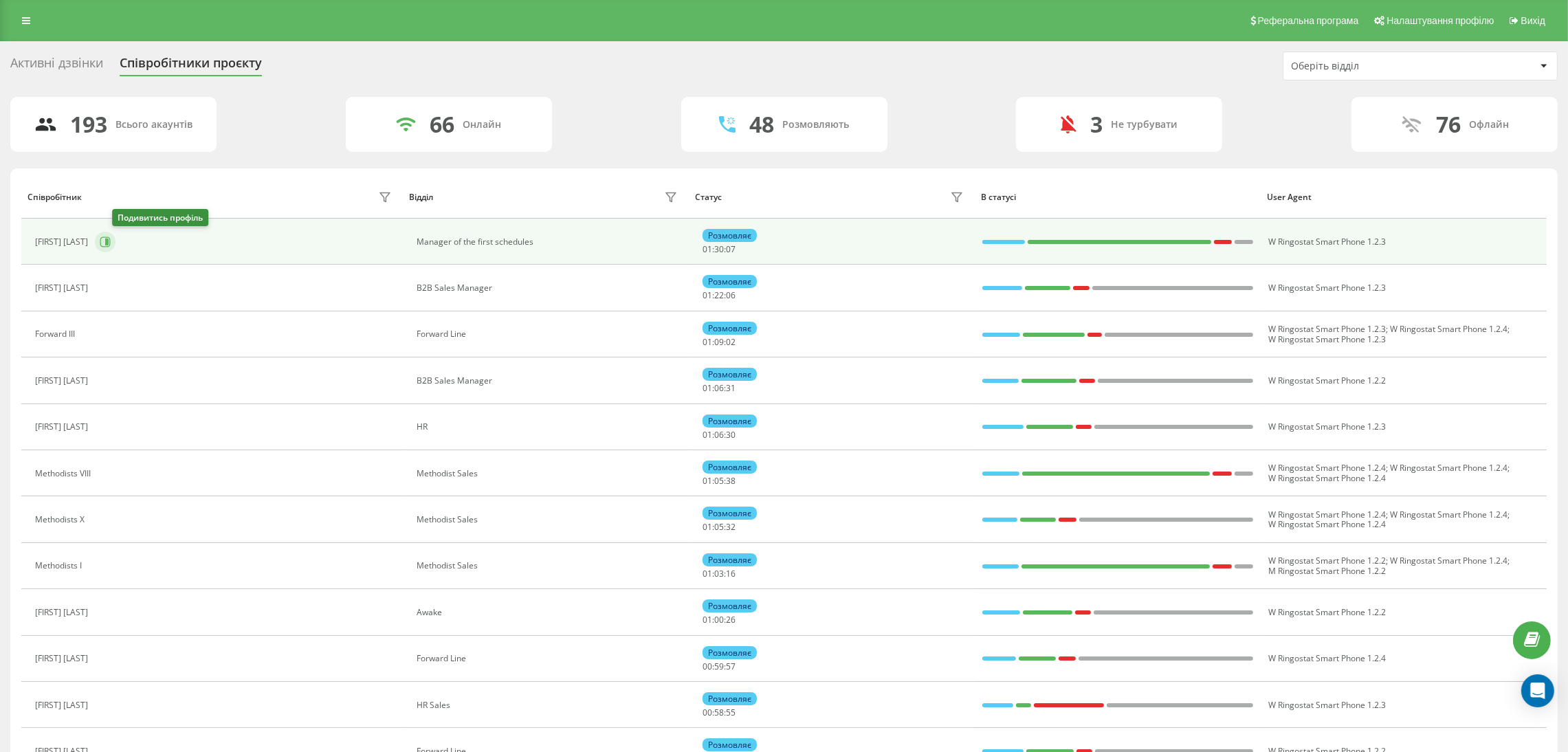 click 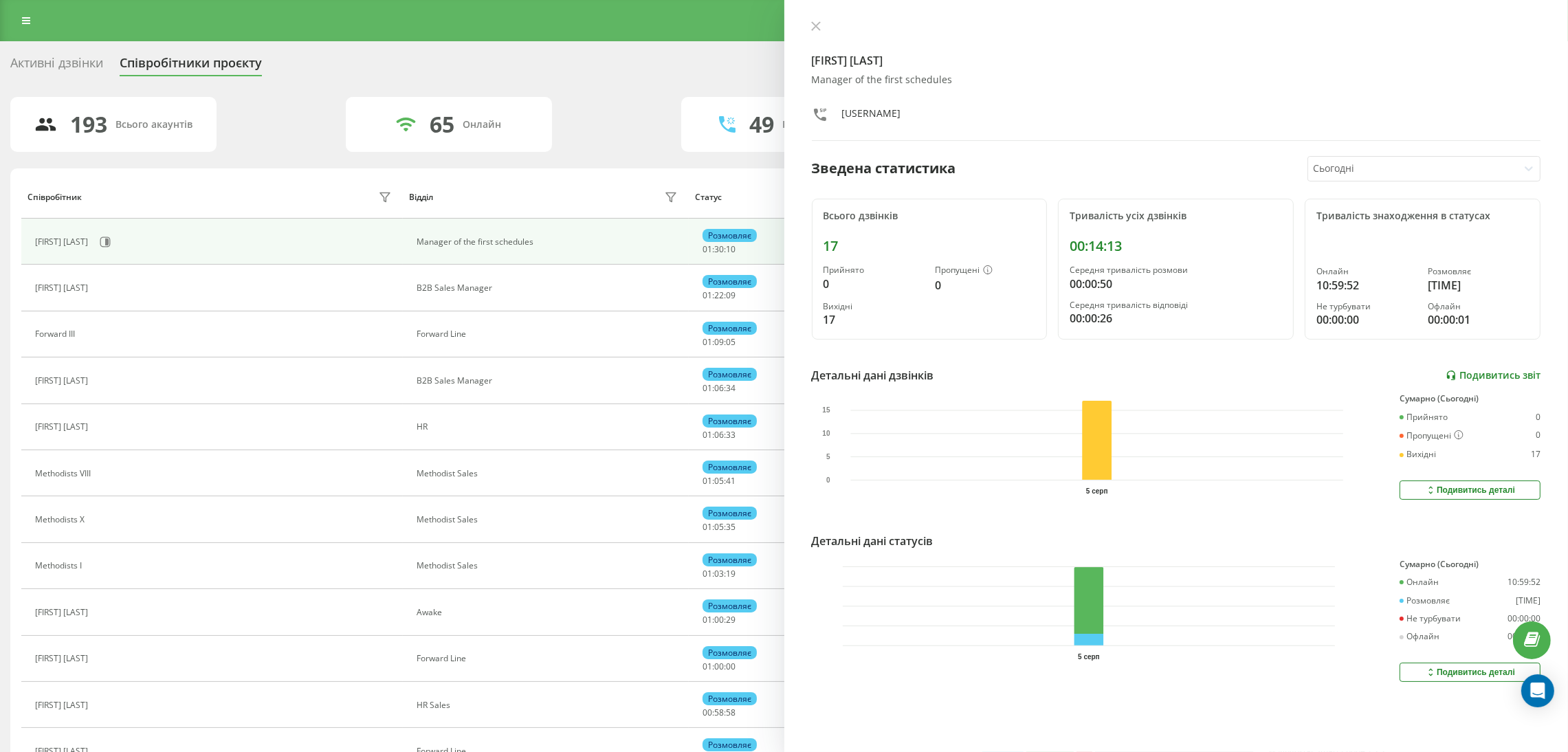 click on "Подивитись звіт" at bounding box center [1493, 375] 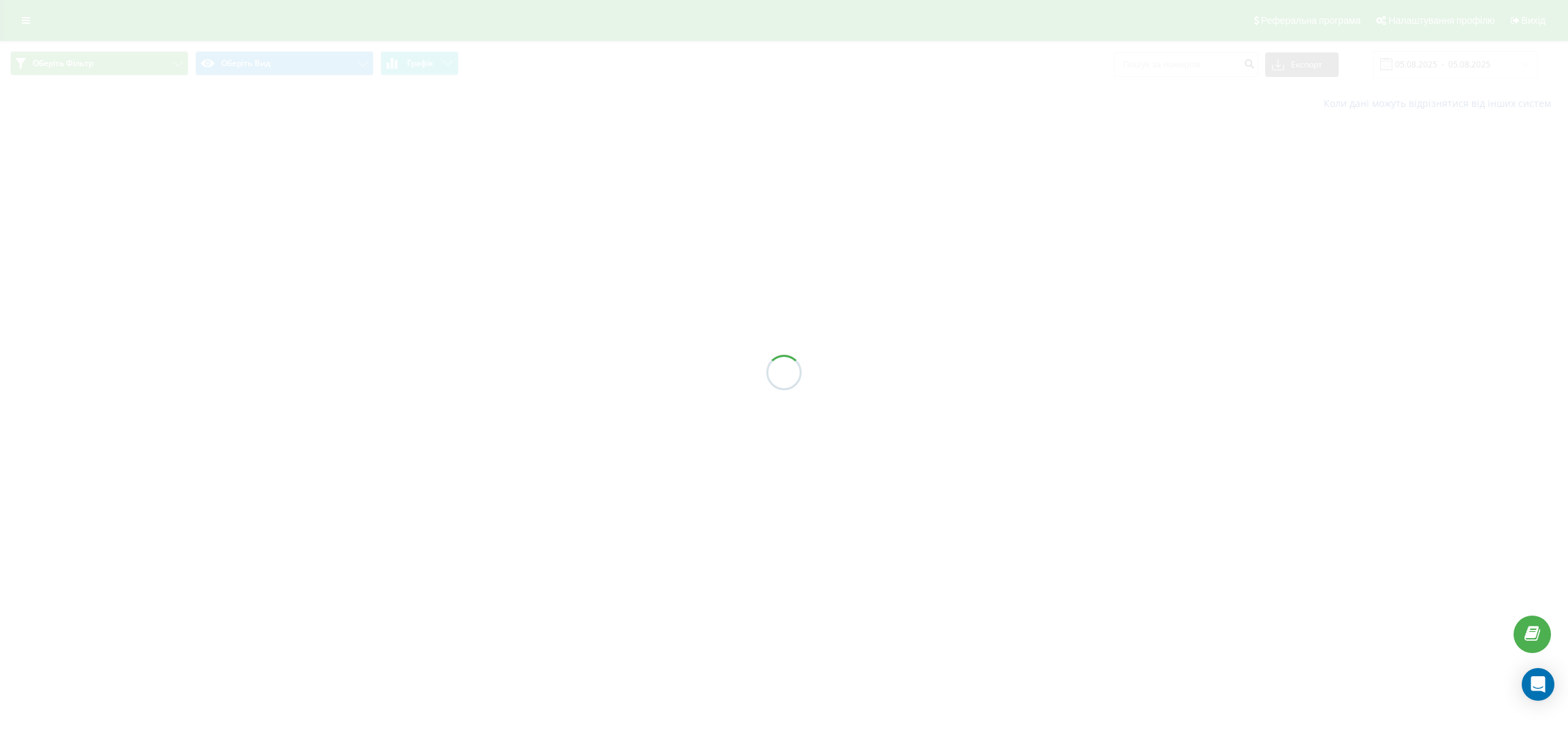 scroll, scrollTop: 0, scrollLeft: 0, axis: both 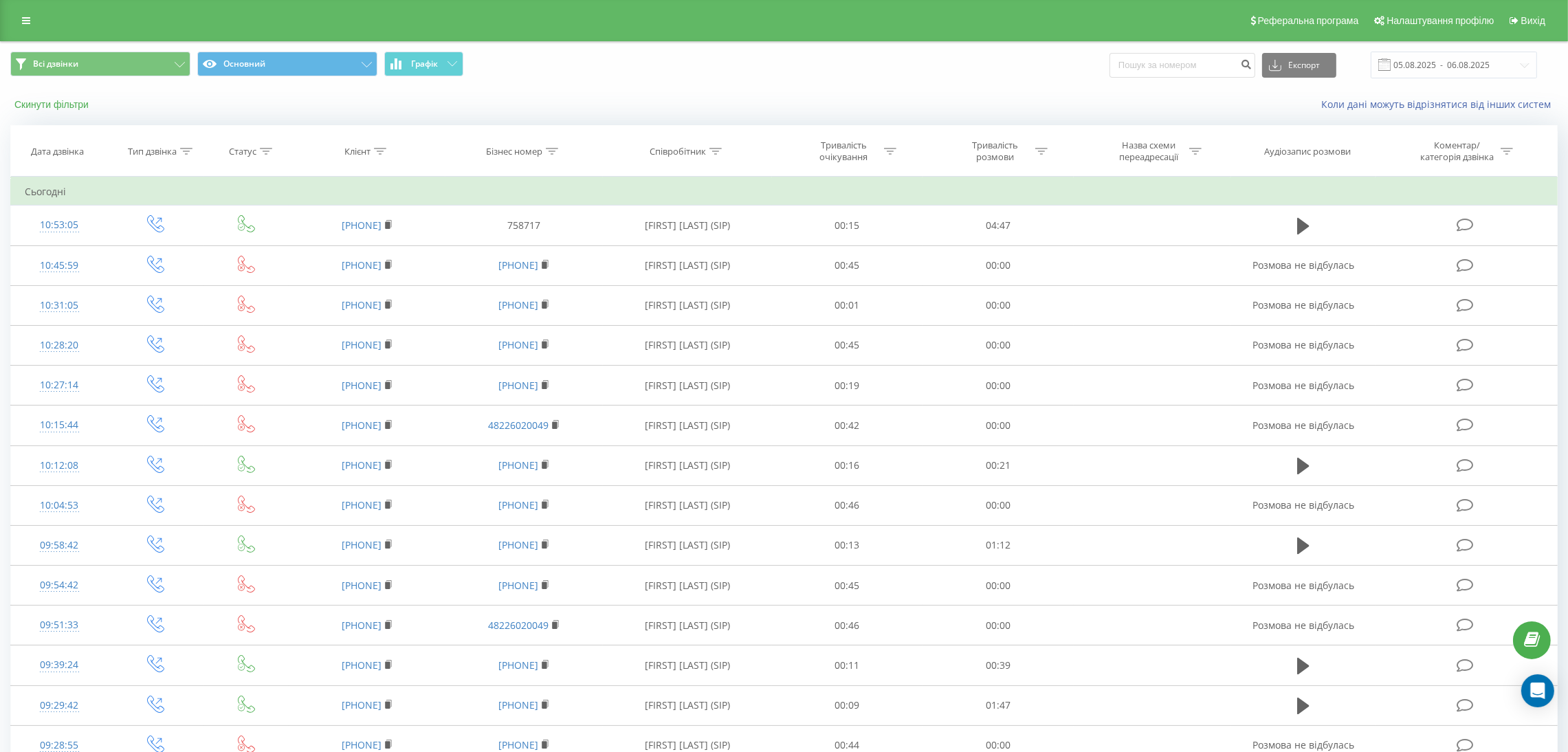 click on "Скинути фільтри" at bounding box center (53, 104) 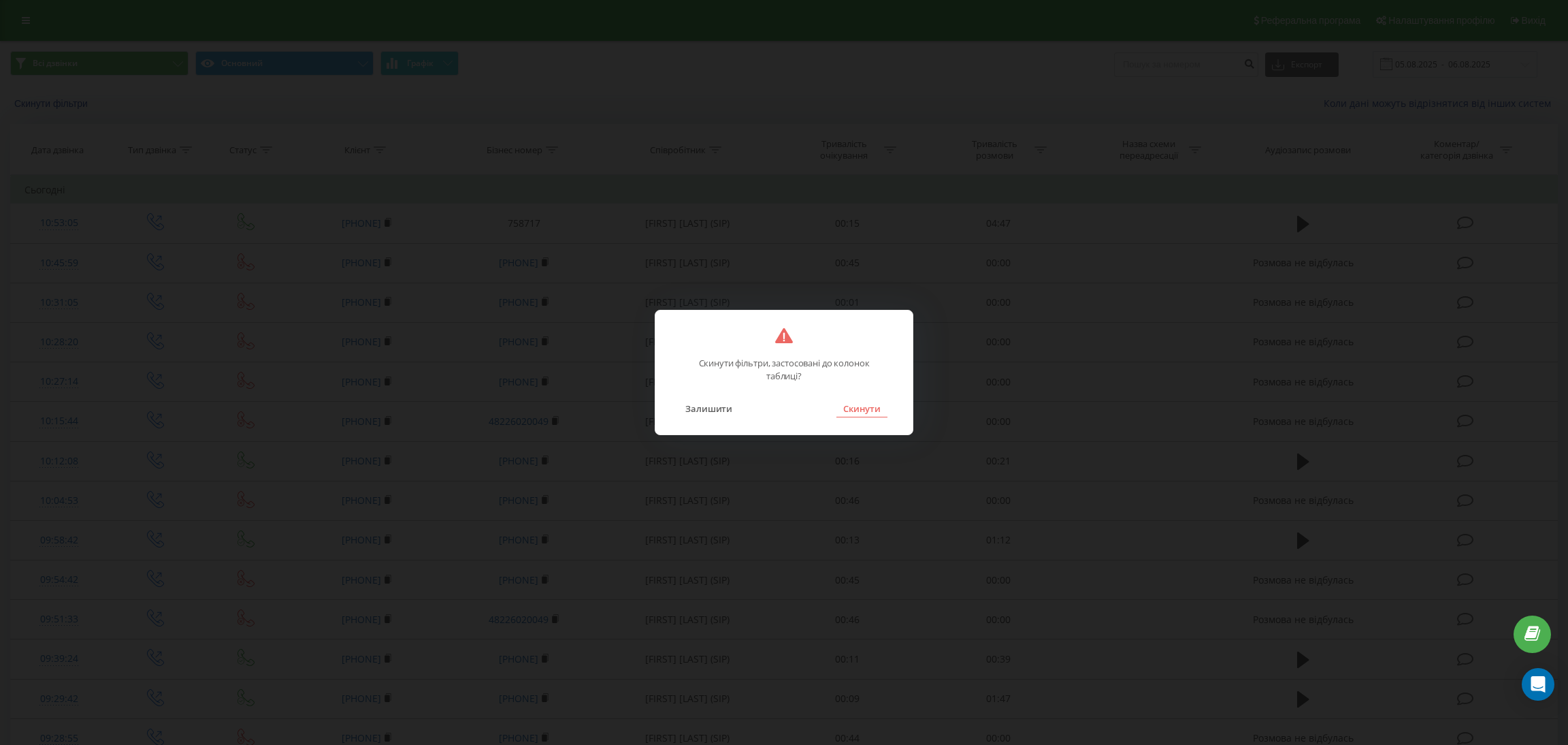 click on "Скинути" at bounding box center (862, 409) 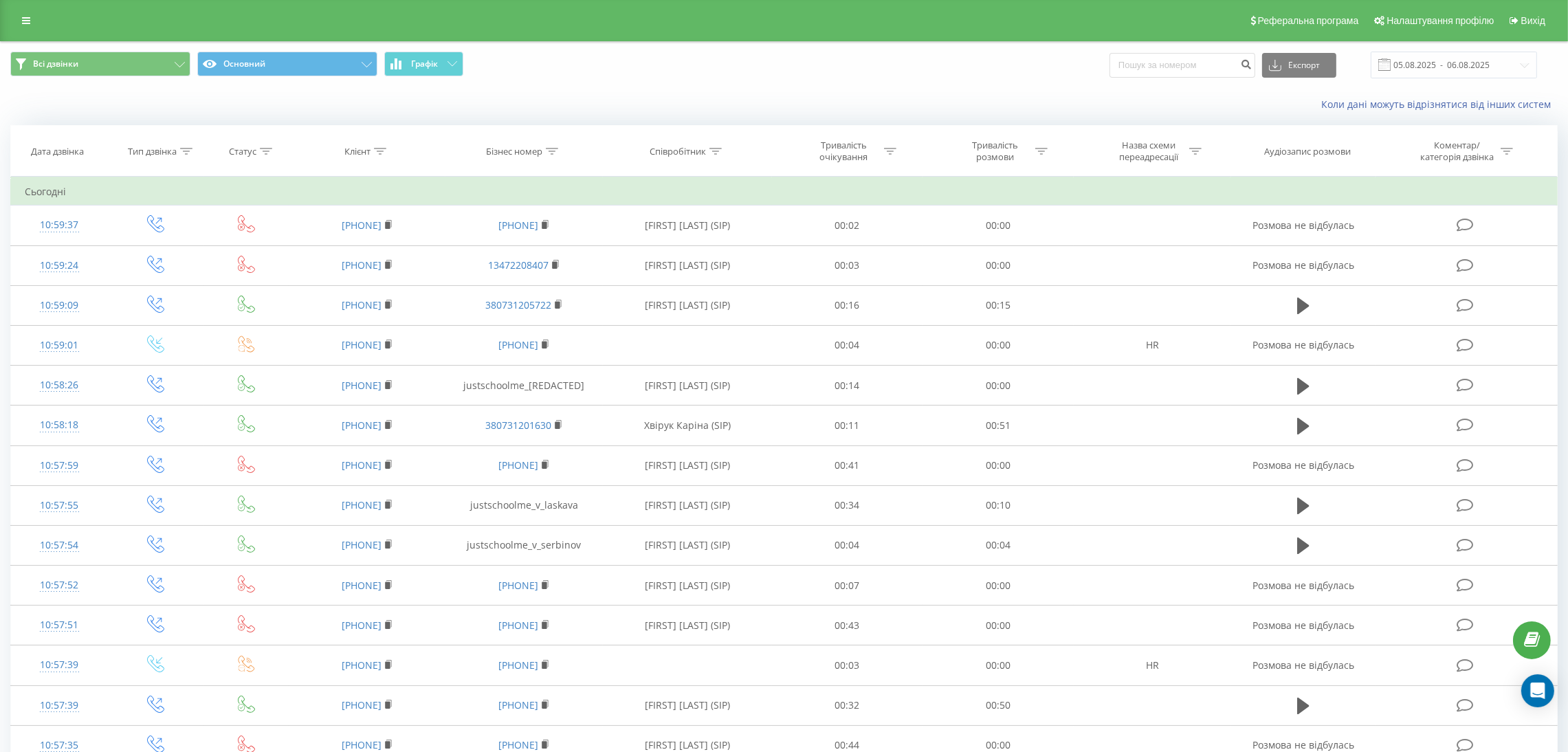 click 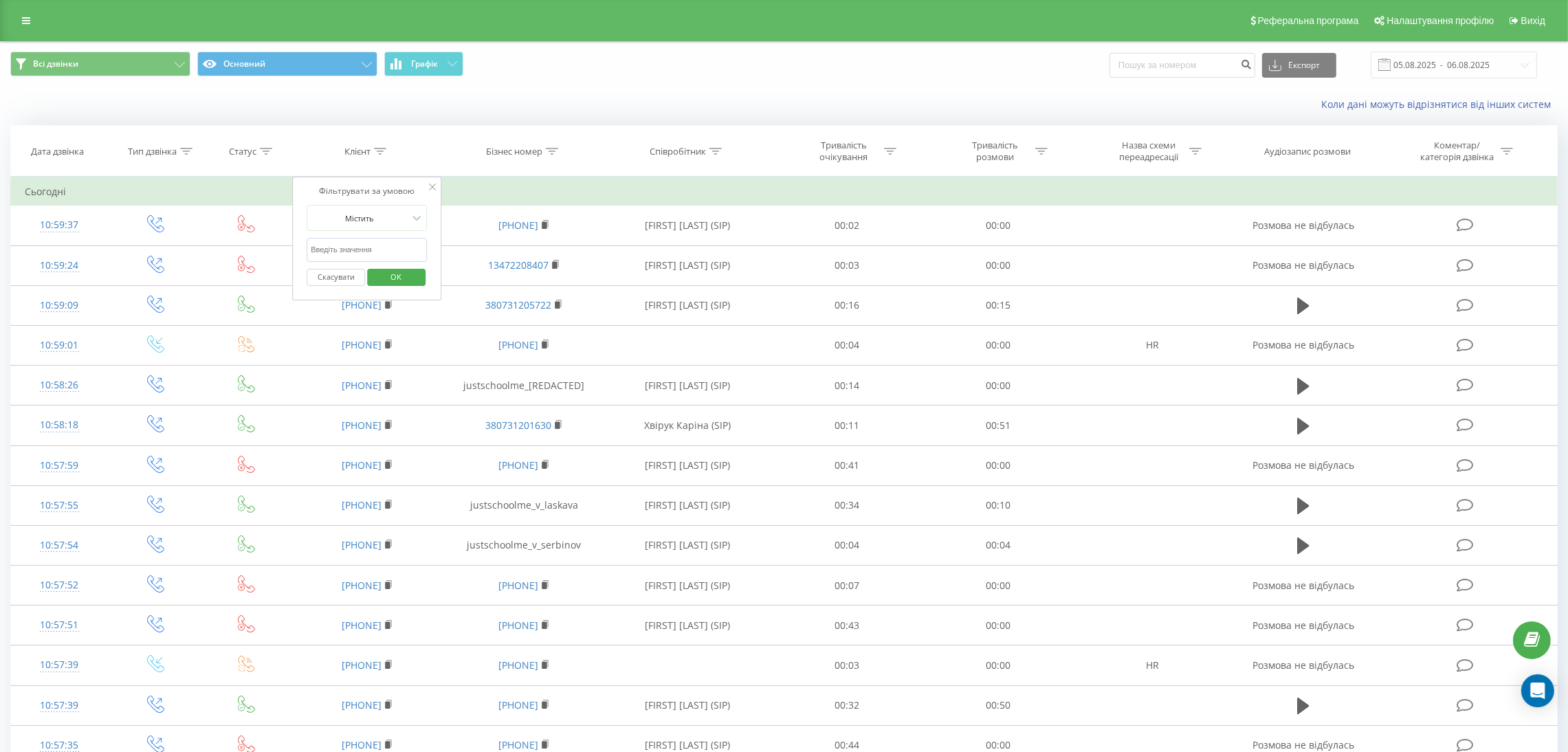 click at bounding box center [367, 250] 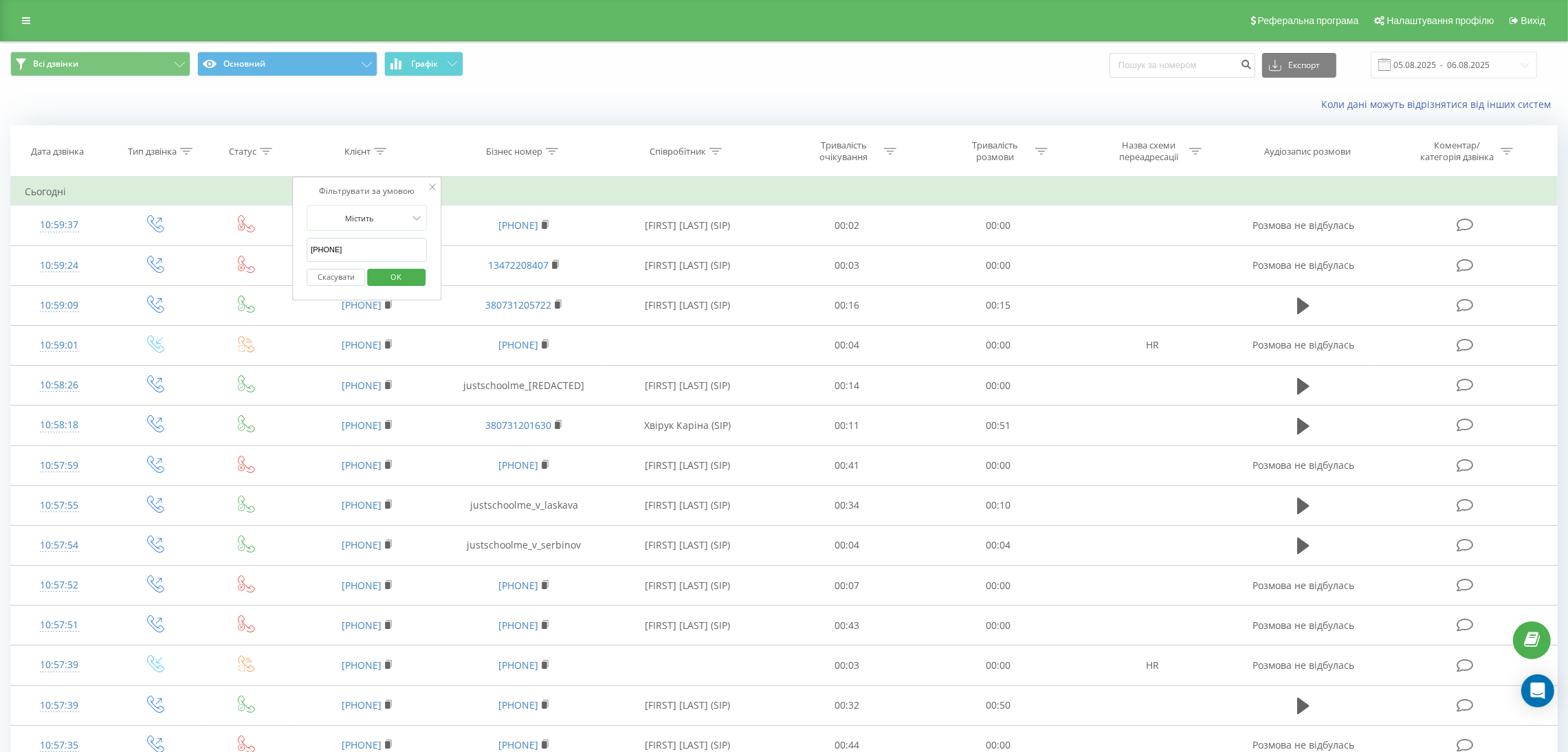 type on "[PHONE]" 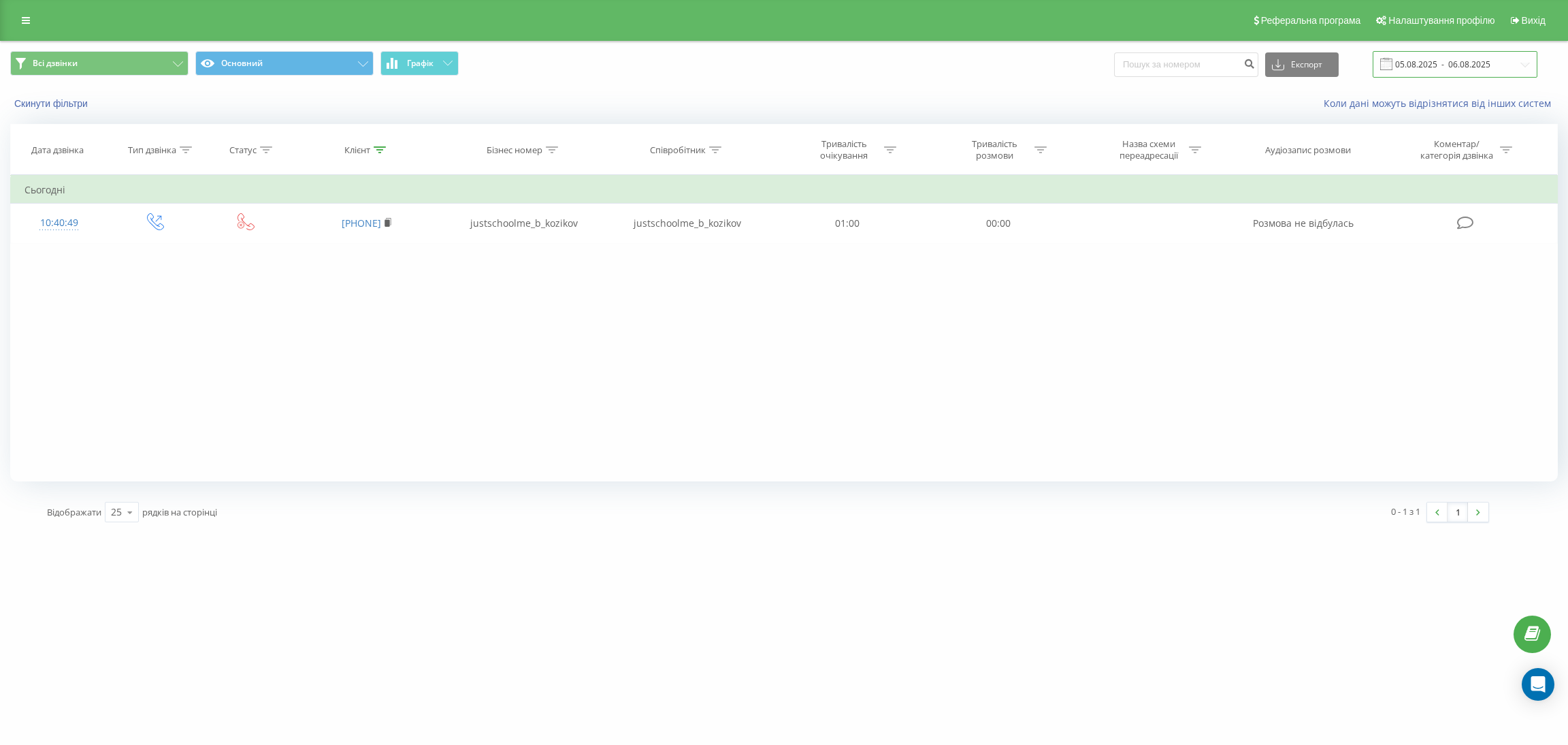 click on "05.08.2025  -  06.08.2025" at bounding box center (1455, 64) 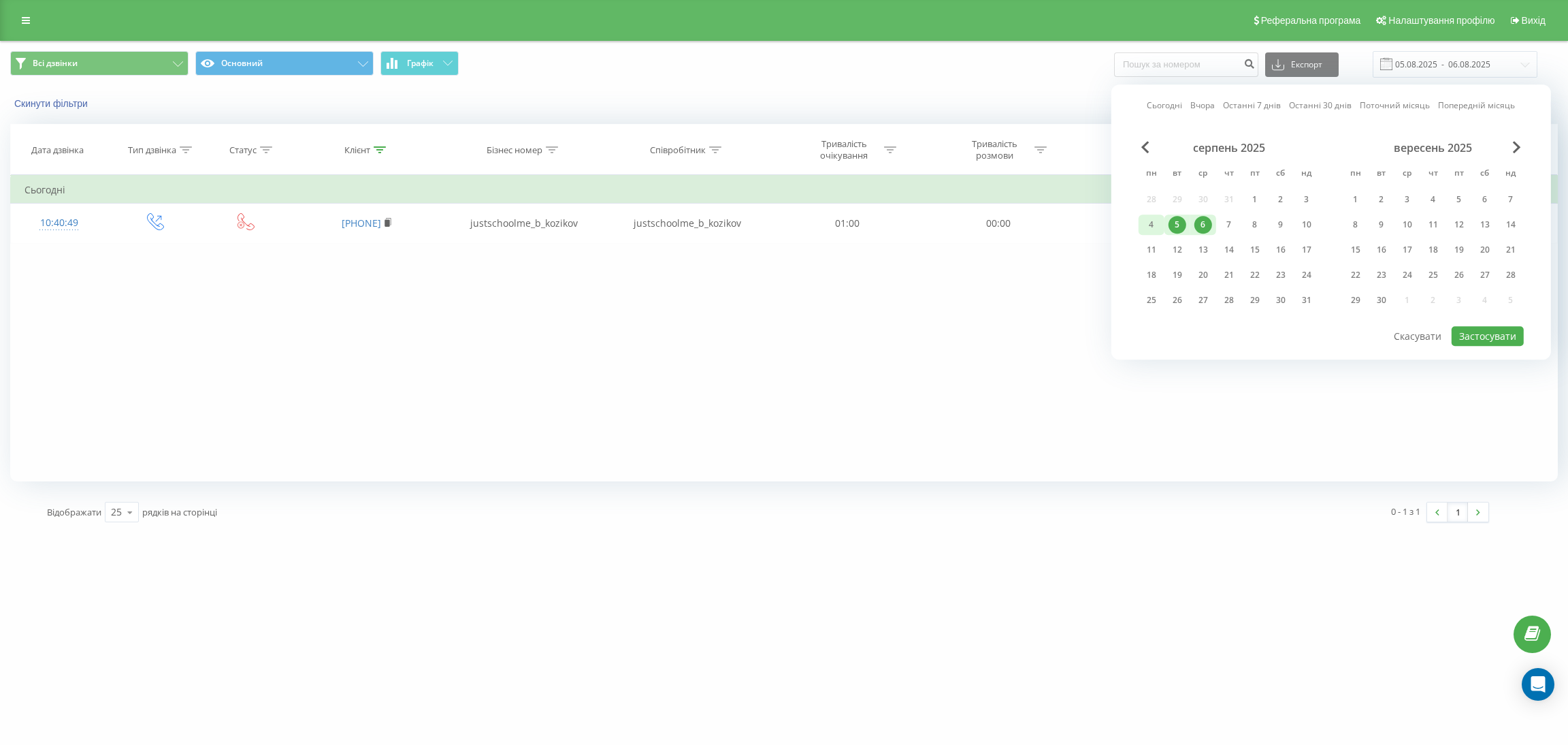click on "4" at bounding box center [1152, 225] 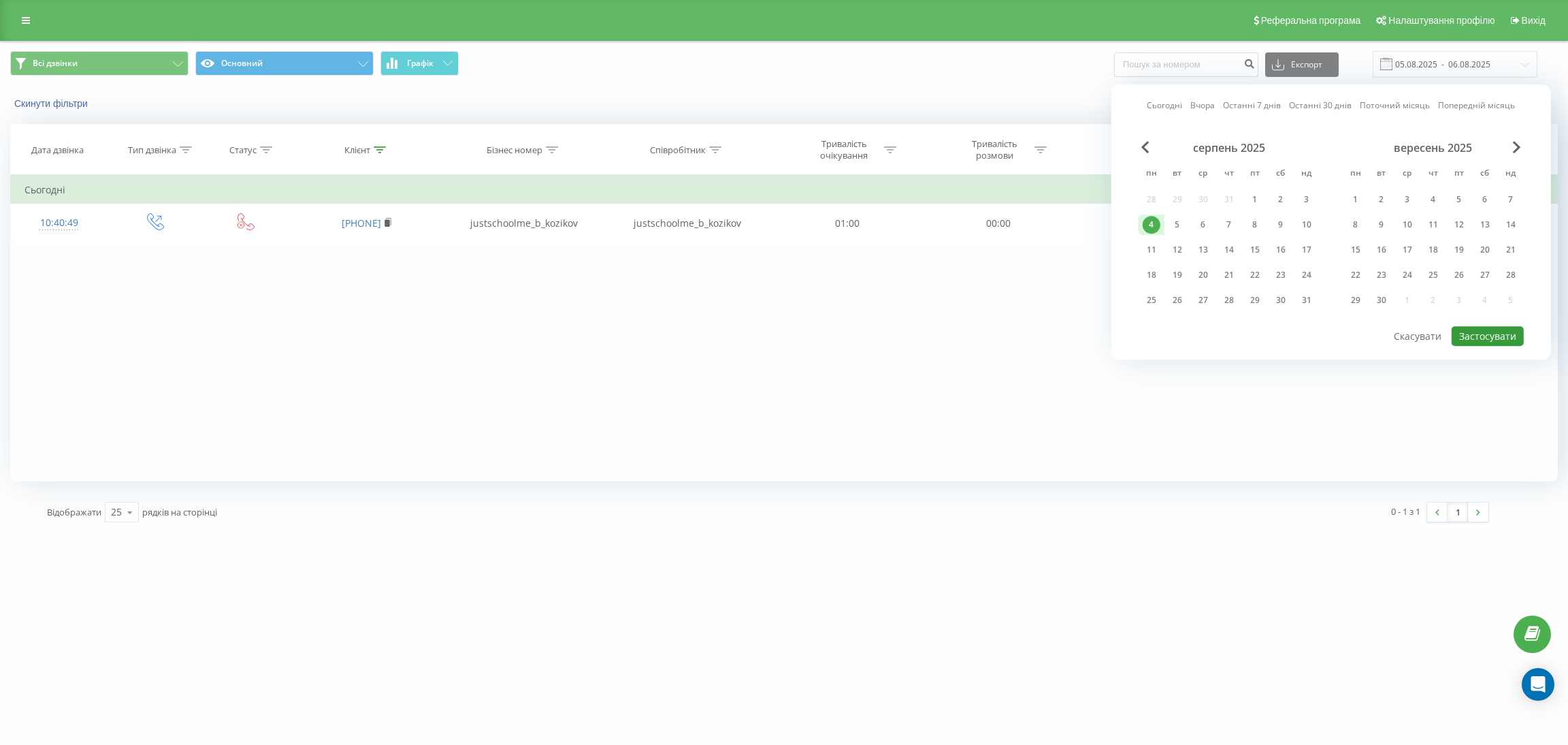 click on "Застосувати" at bounding box center [1488, 336] 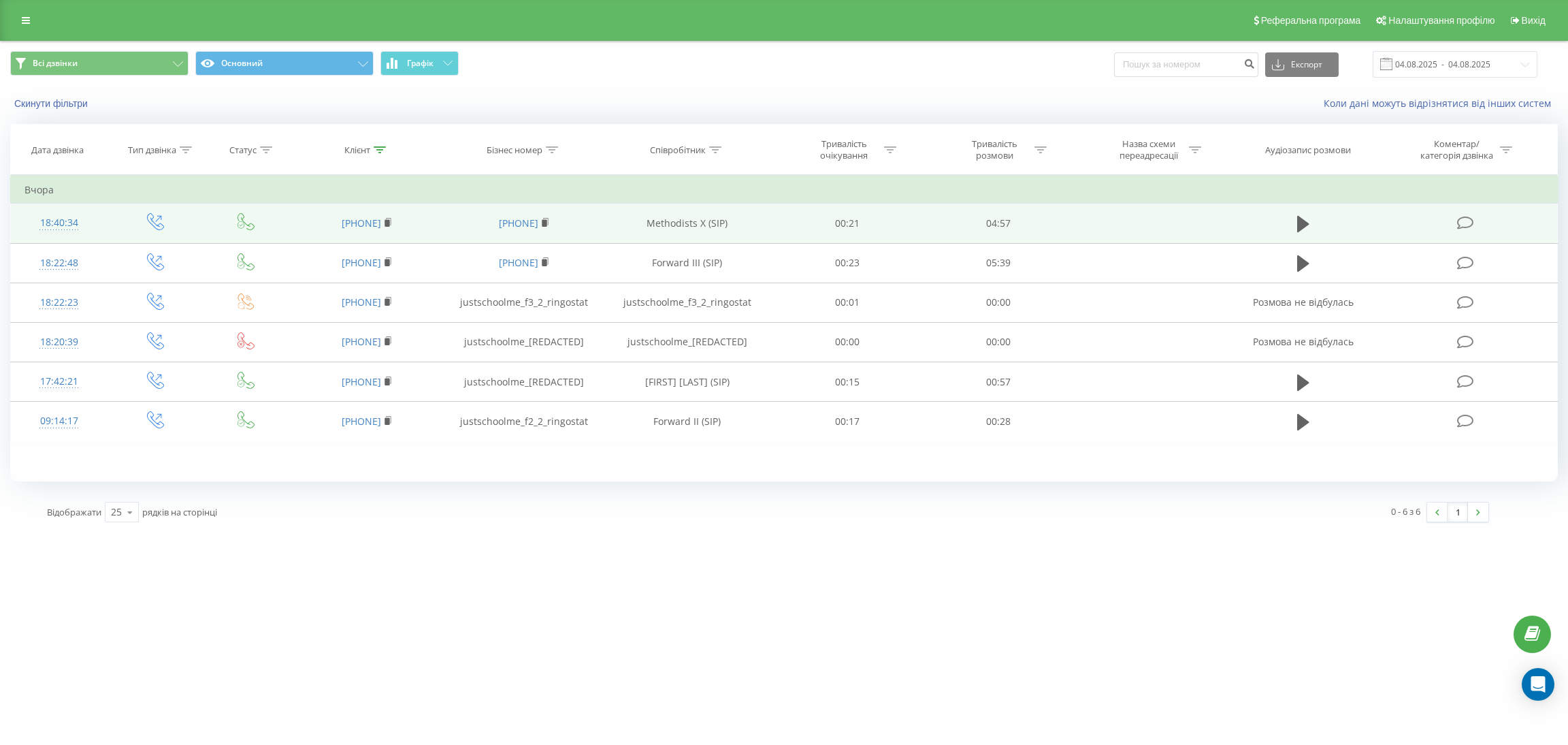 click on "[PHONE]" at bounding box center (367, 223) 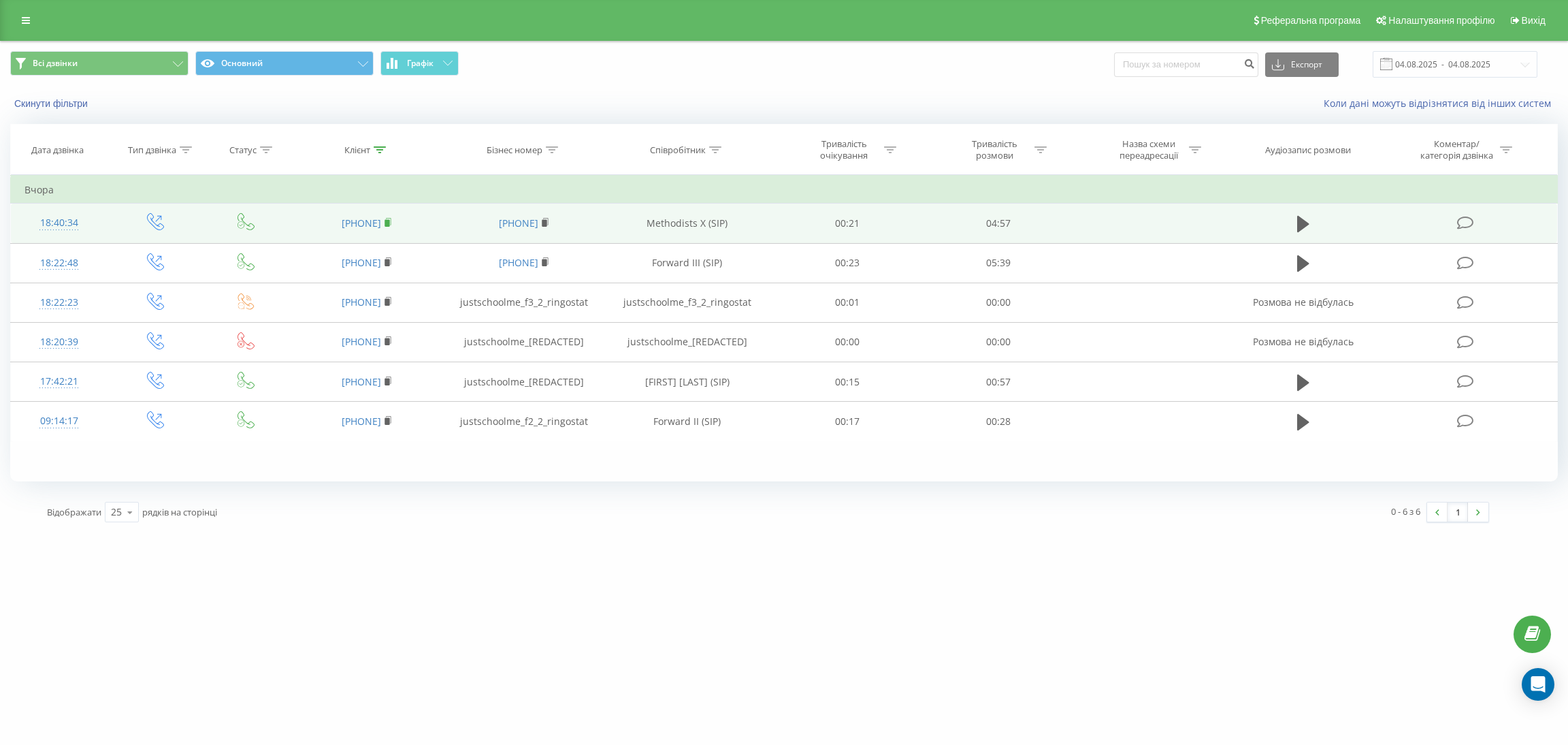 click 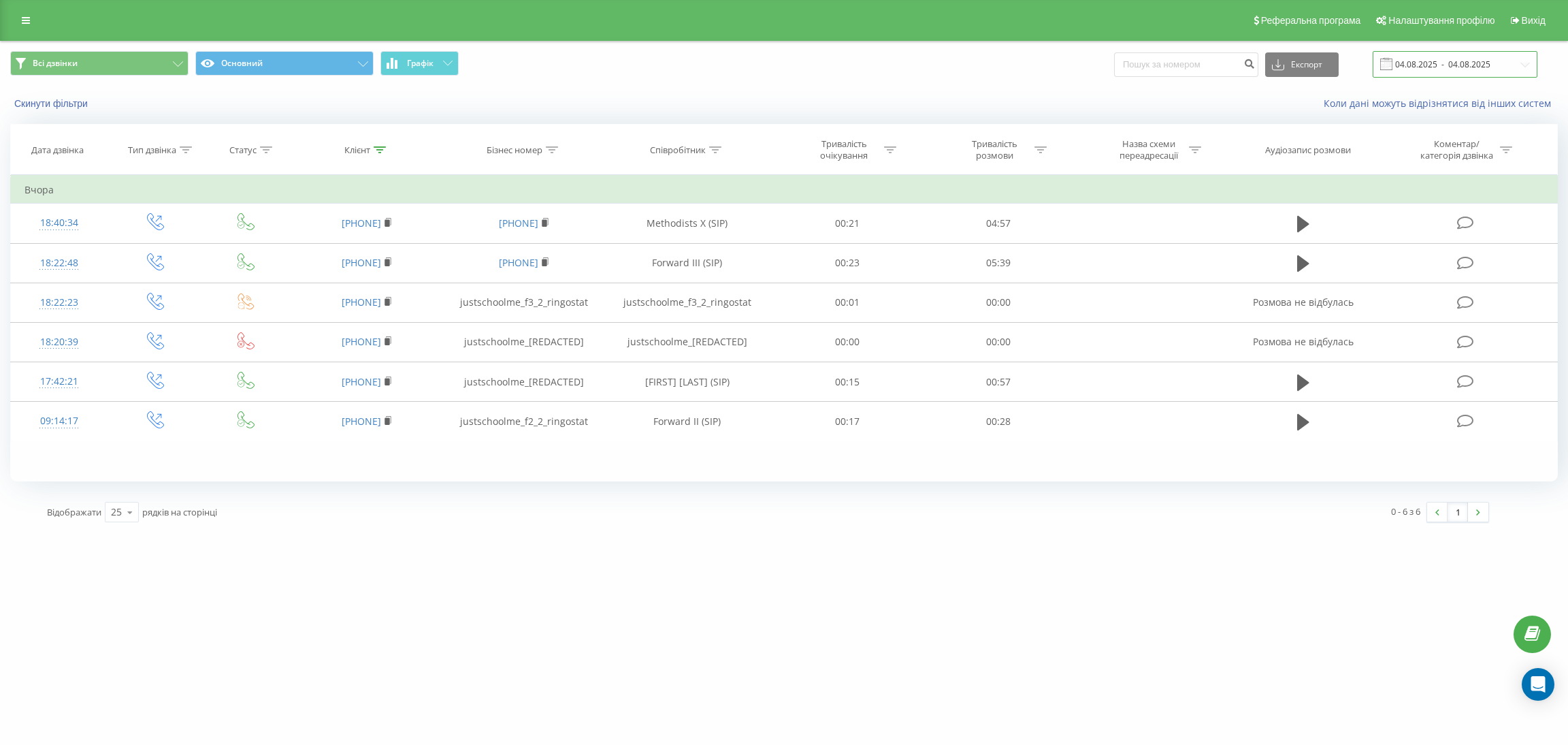 click on "04.08.2025  -  04.08.2025" at bounding box center [1455, 64] 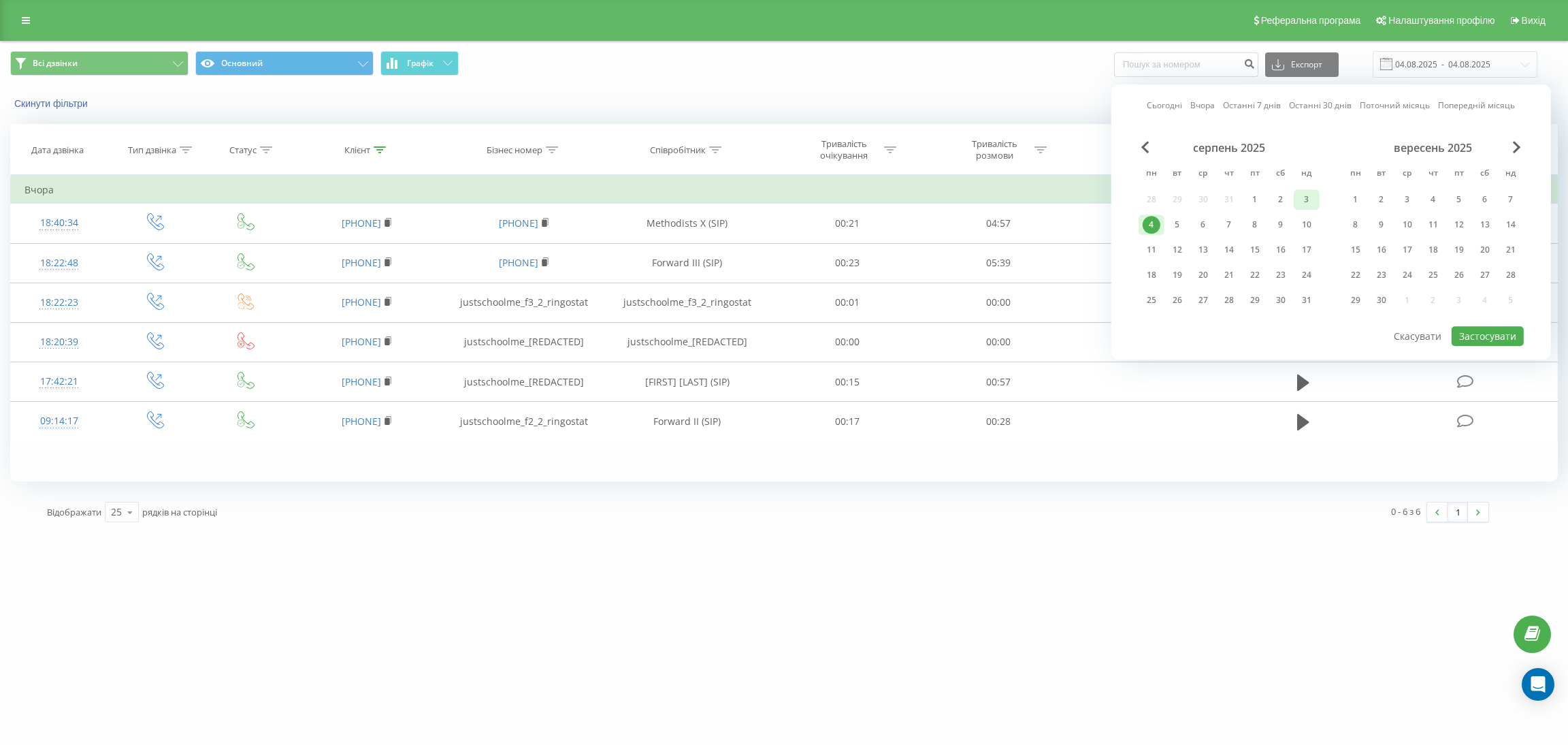 click on "3" at bounding box center [1307, 200] 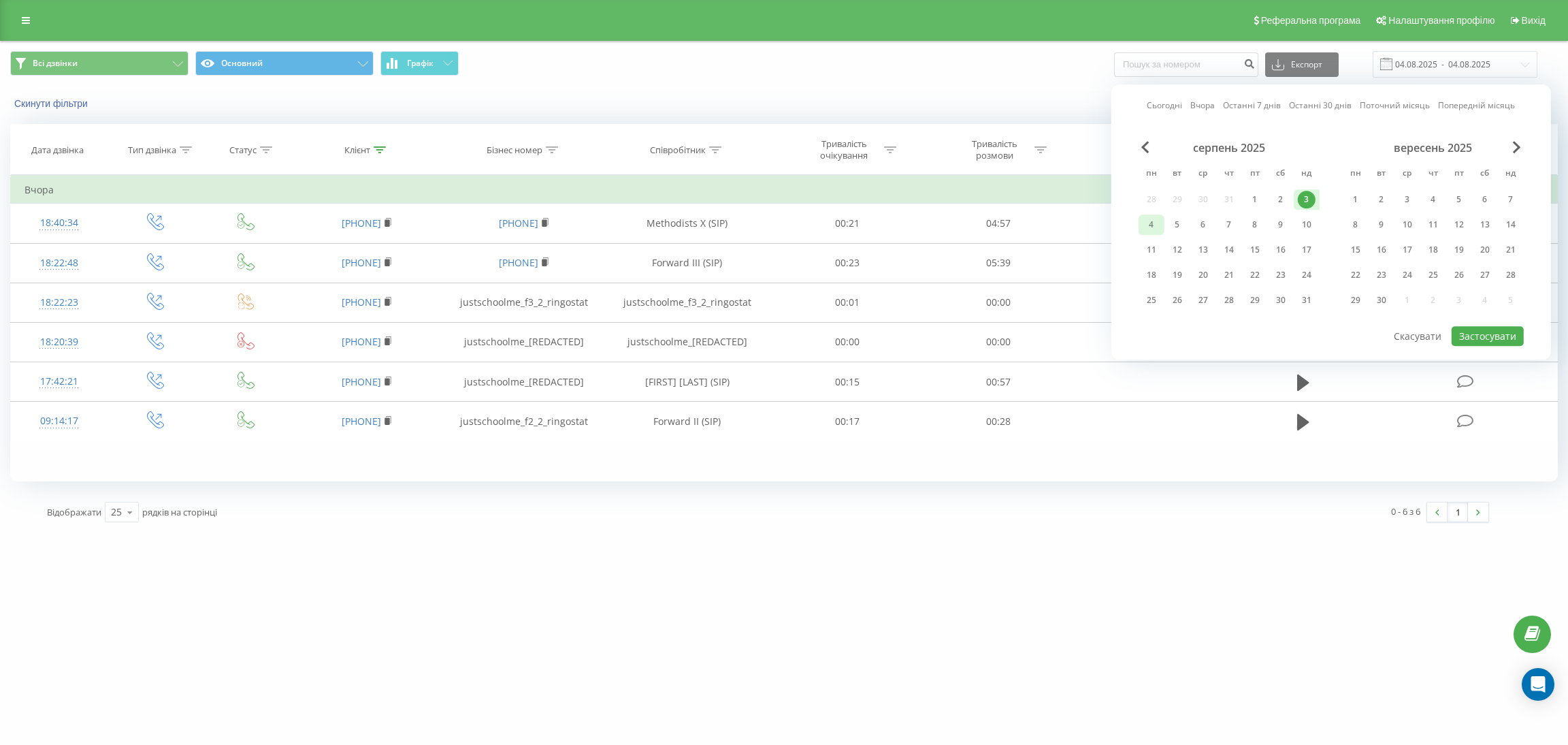 click on "4" at bounding box center [1152, 225] 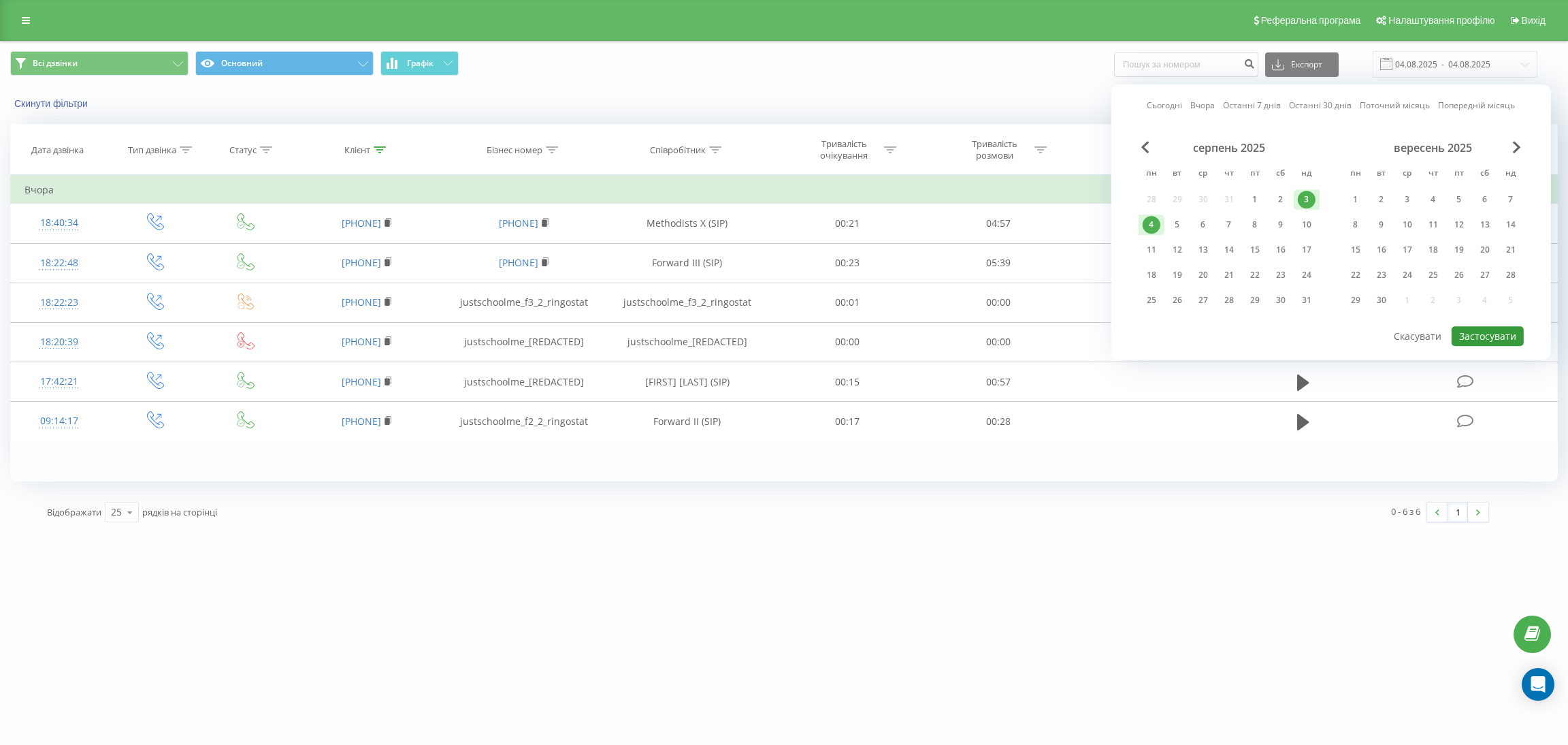 click on "Застосувати" at bounding box center (1488, 336) 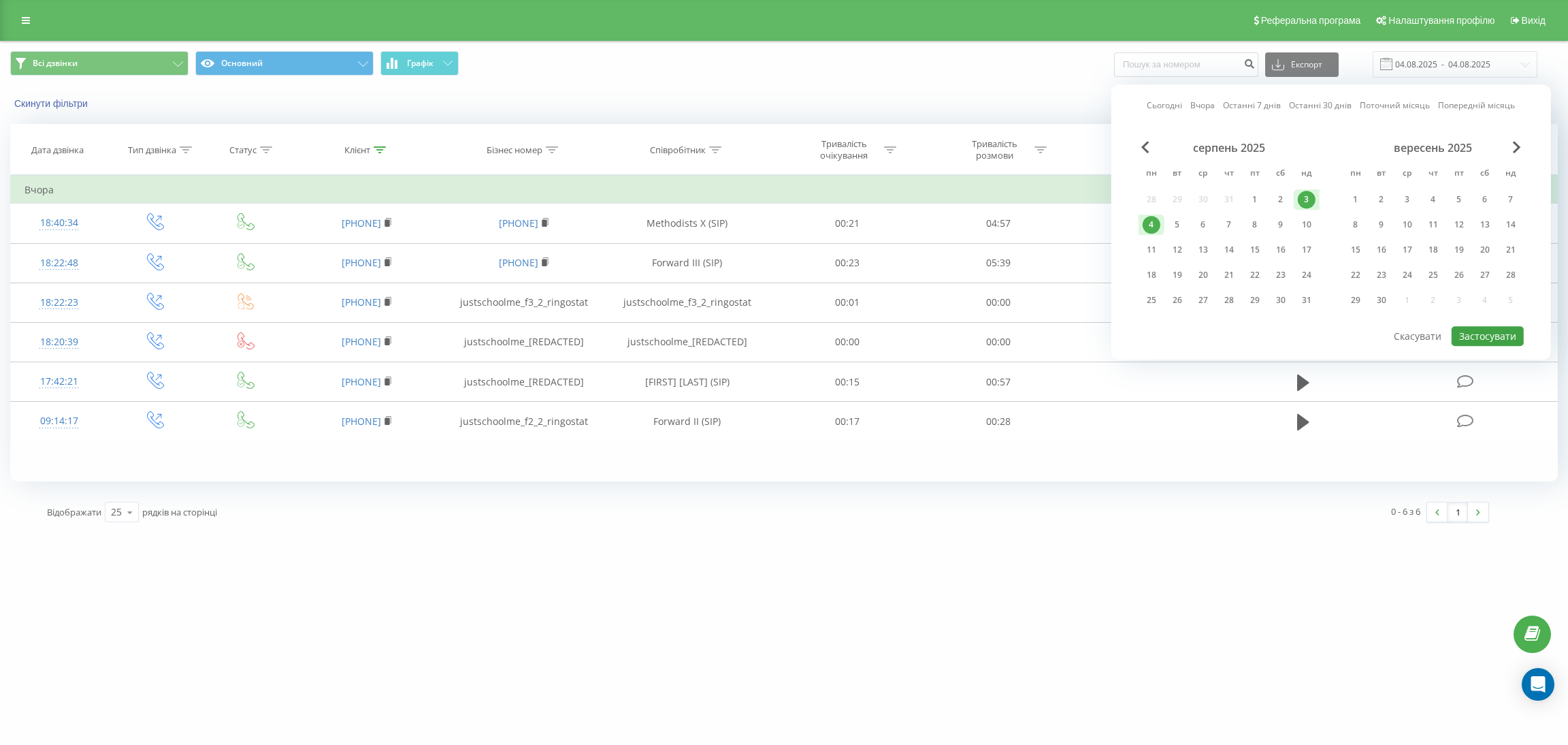 type on "03.08.2025  -  04.08.2025" 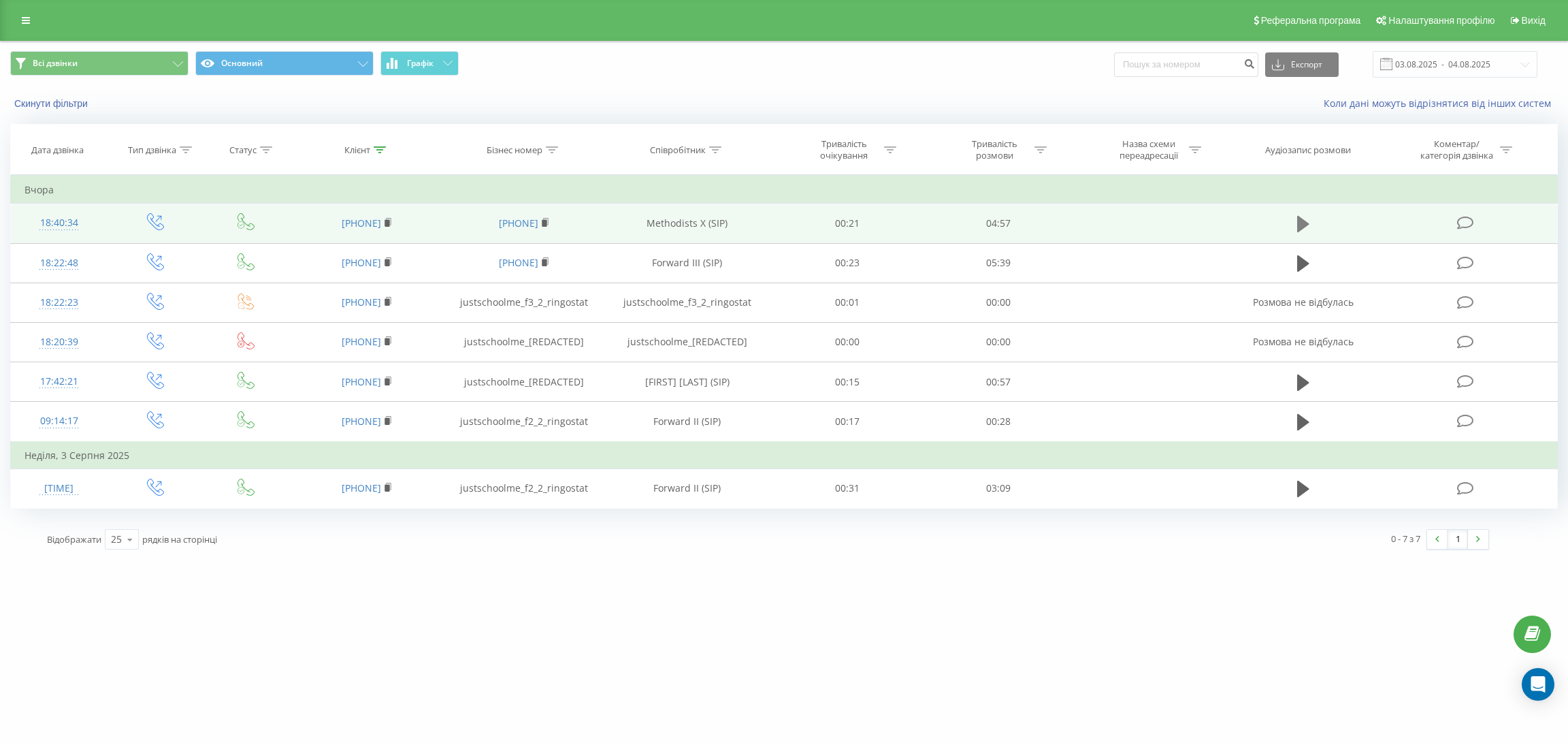 click 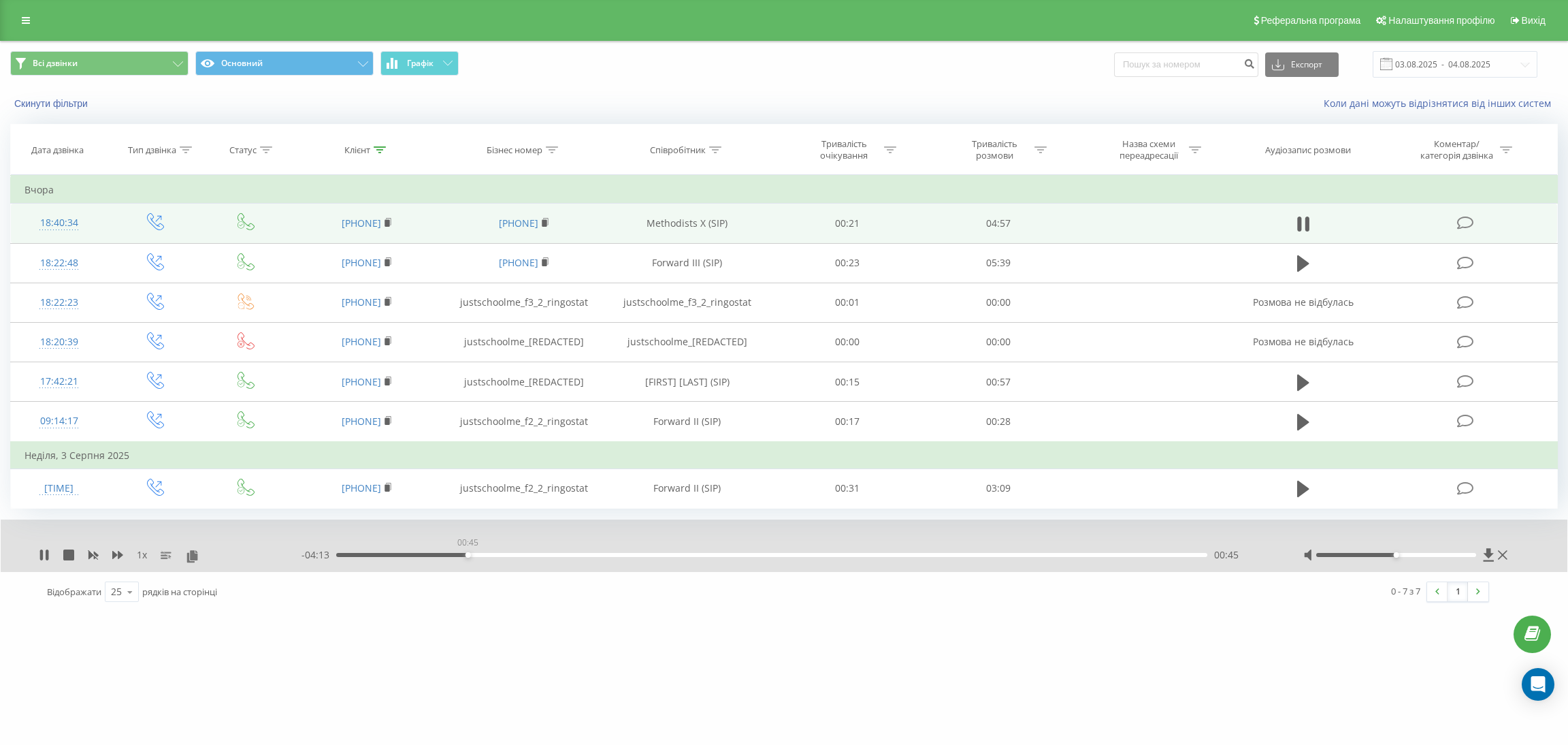 click on "00:45" at bounding box center (772, 555) 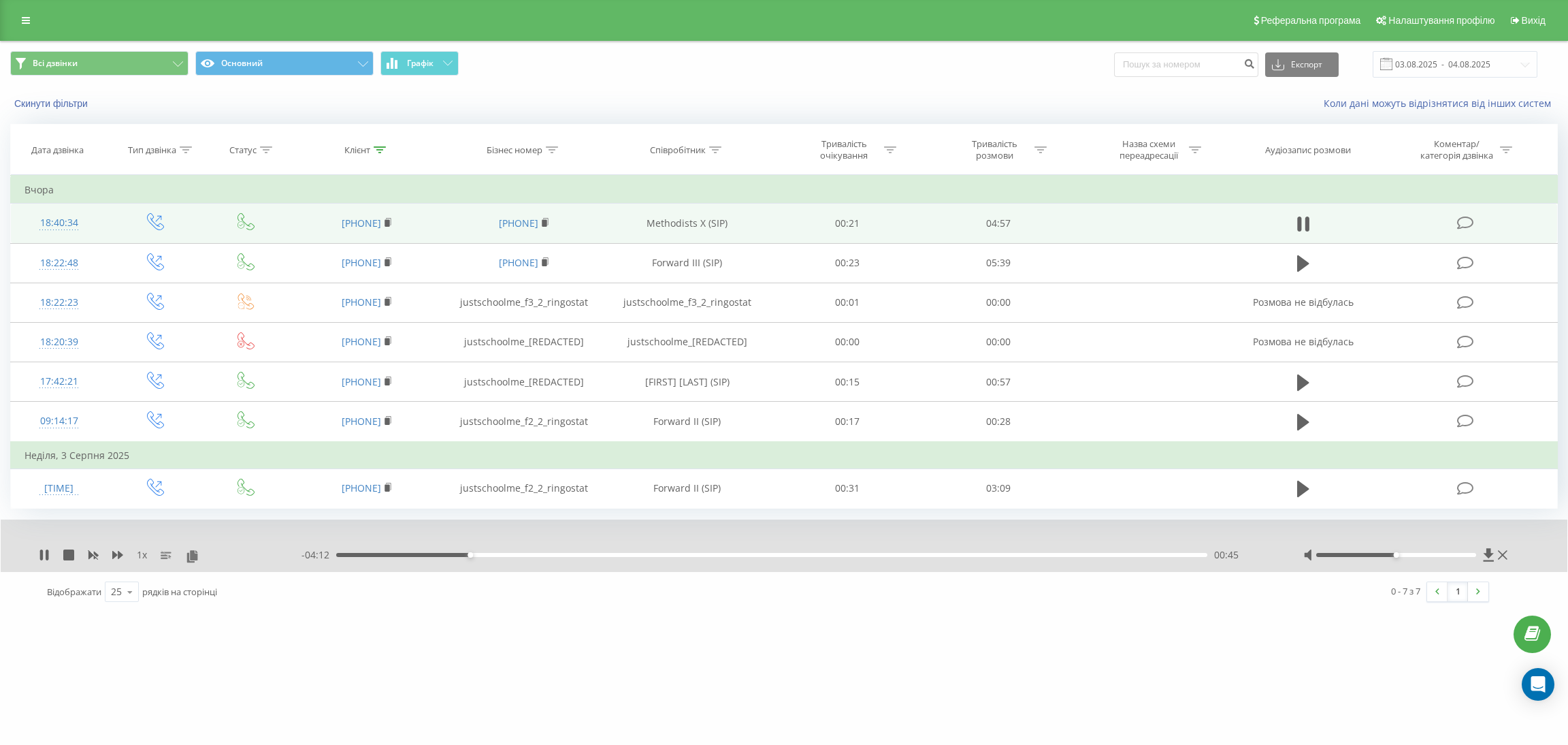 click on "- [TIME] [TIME]   [TIME]" at bounding box center [785, 555] 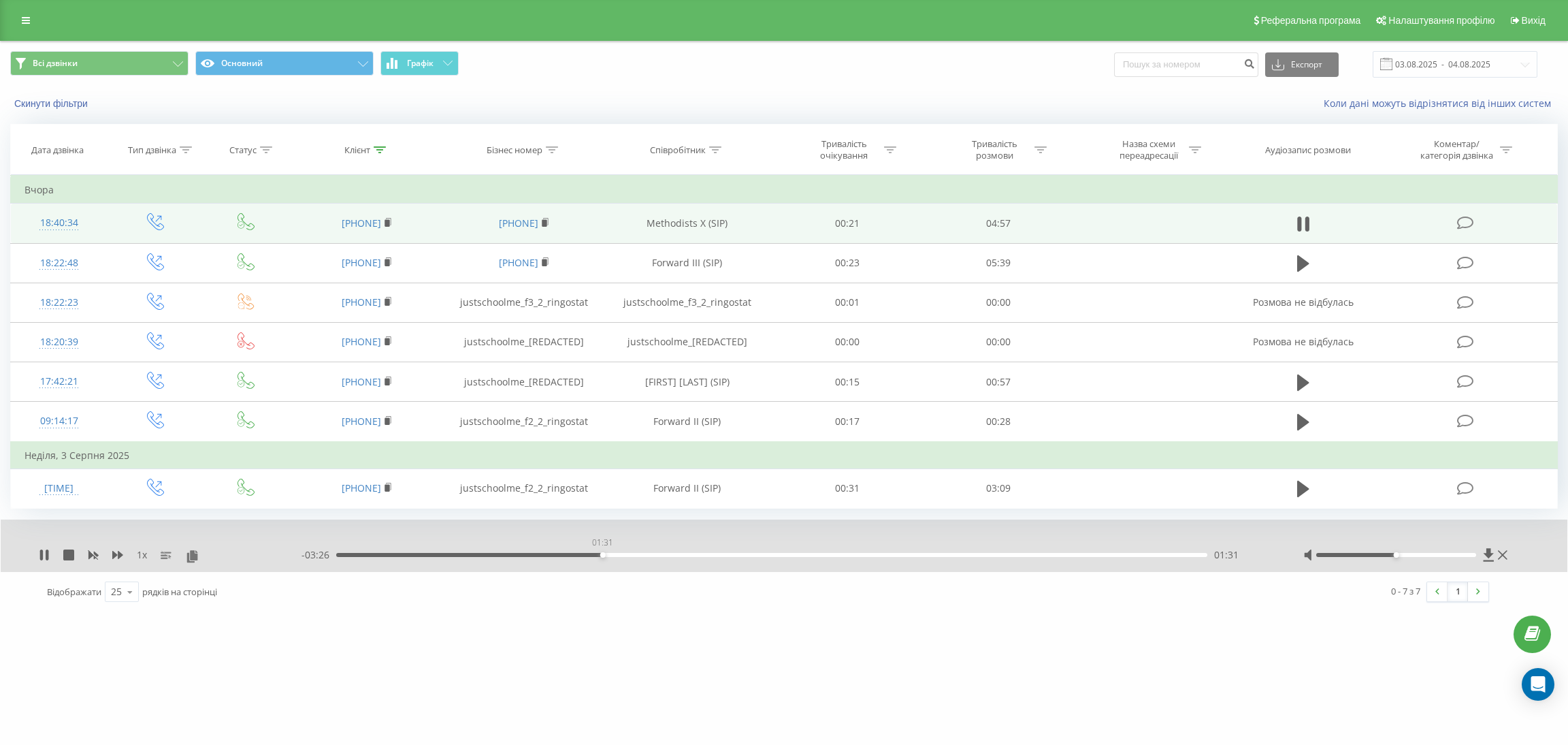click on "01:31" at bounding box center [772, 555] 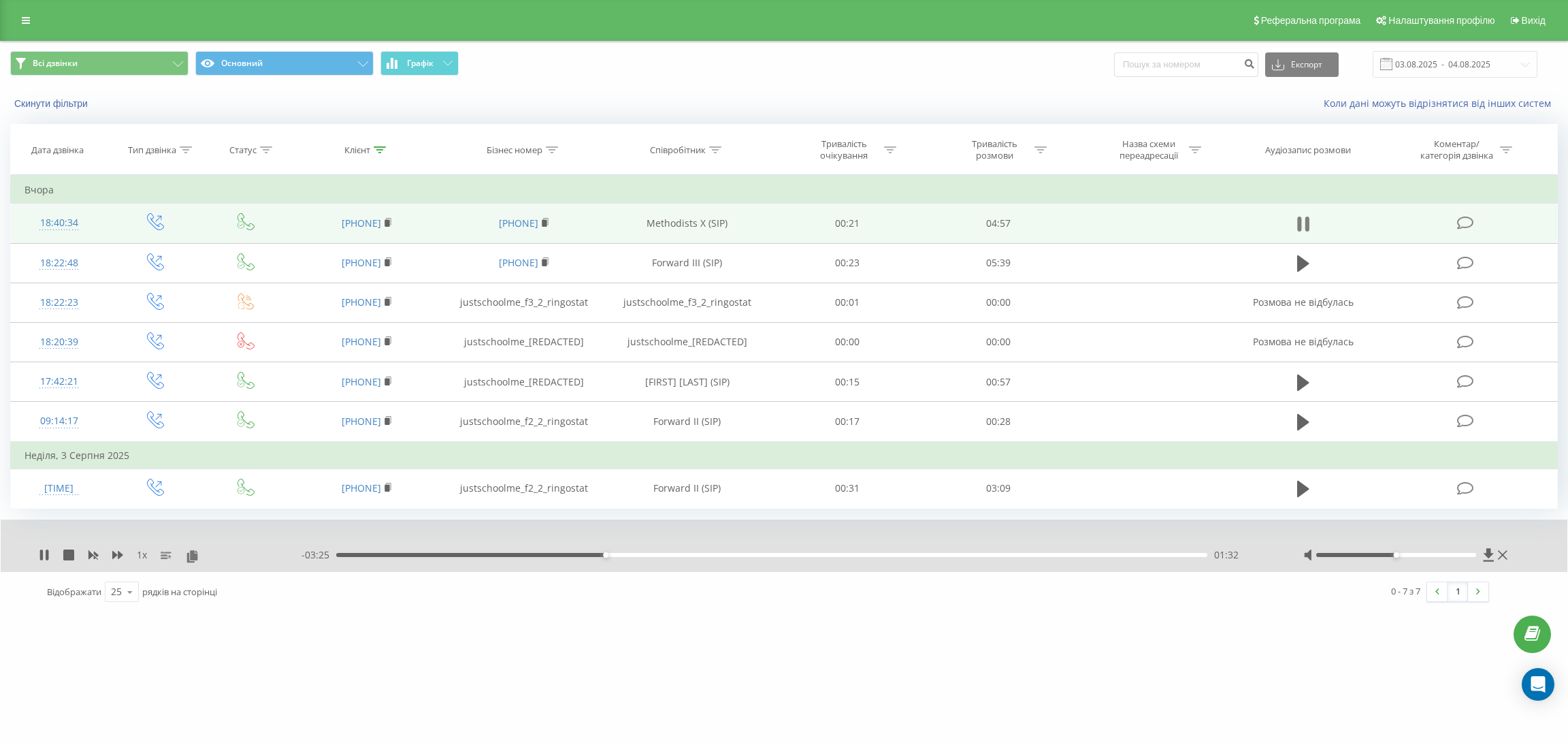 click 